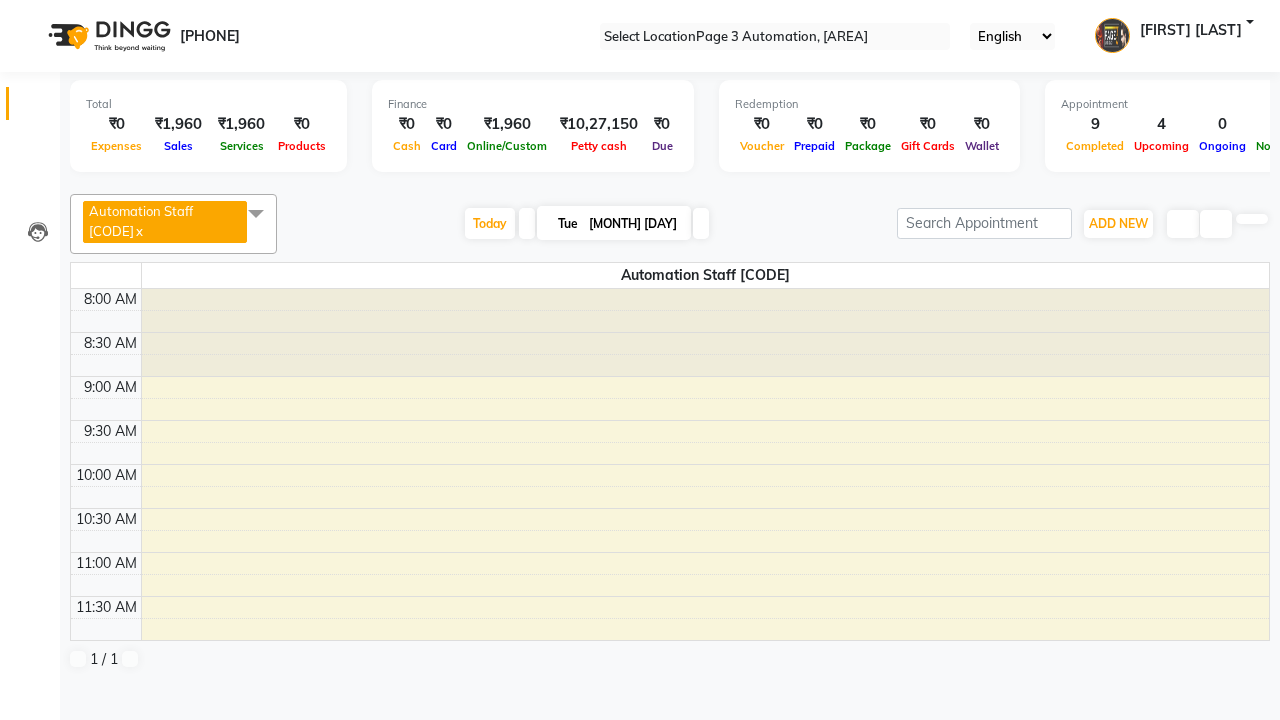 scroll, scrollTop: 0, scrollLeft: 0, axis: both 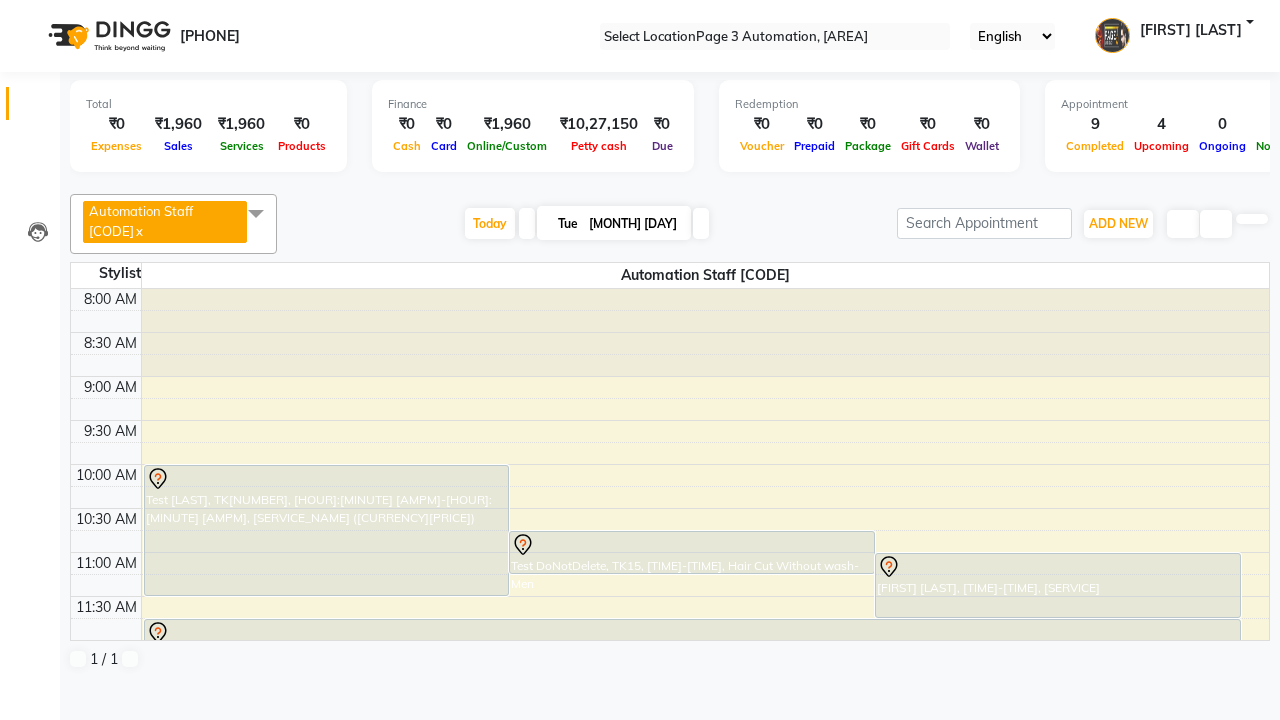 click at bounding box center [31, 8] 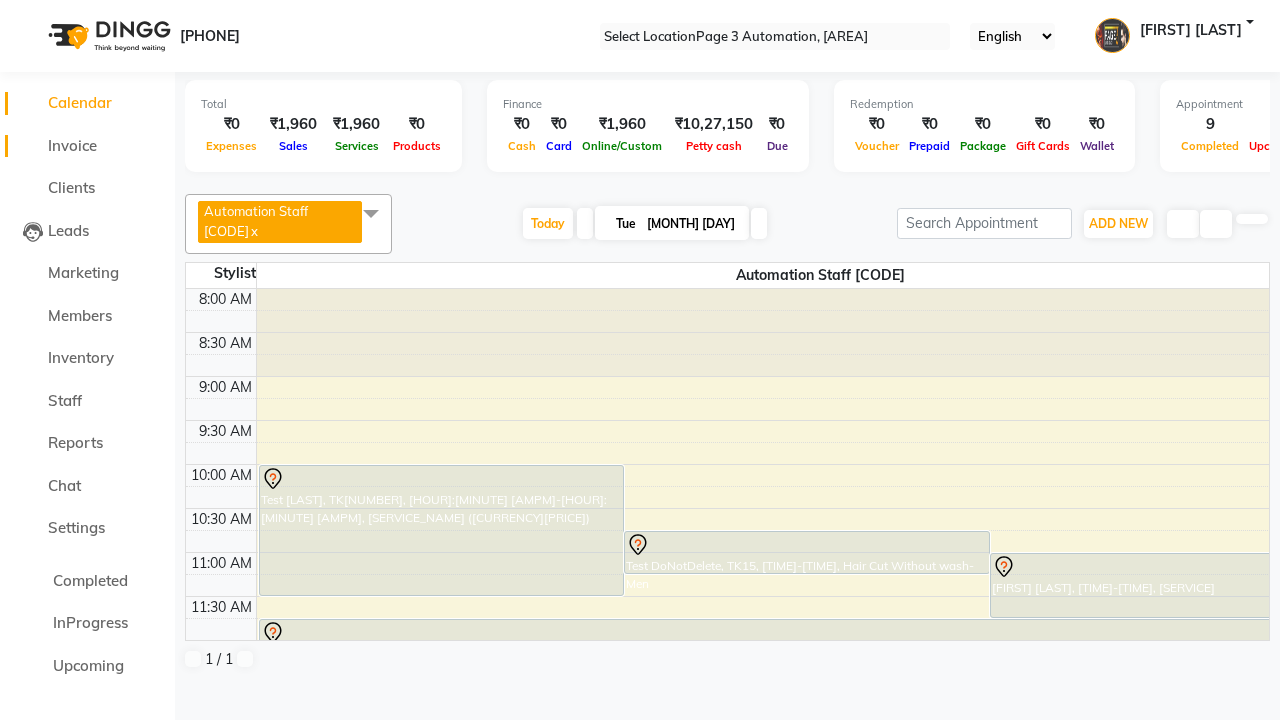 click on "Invoice" at bounding box center (72, 145) 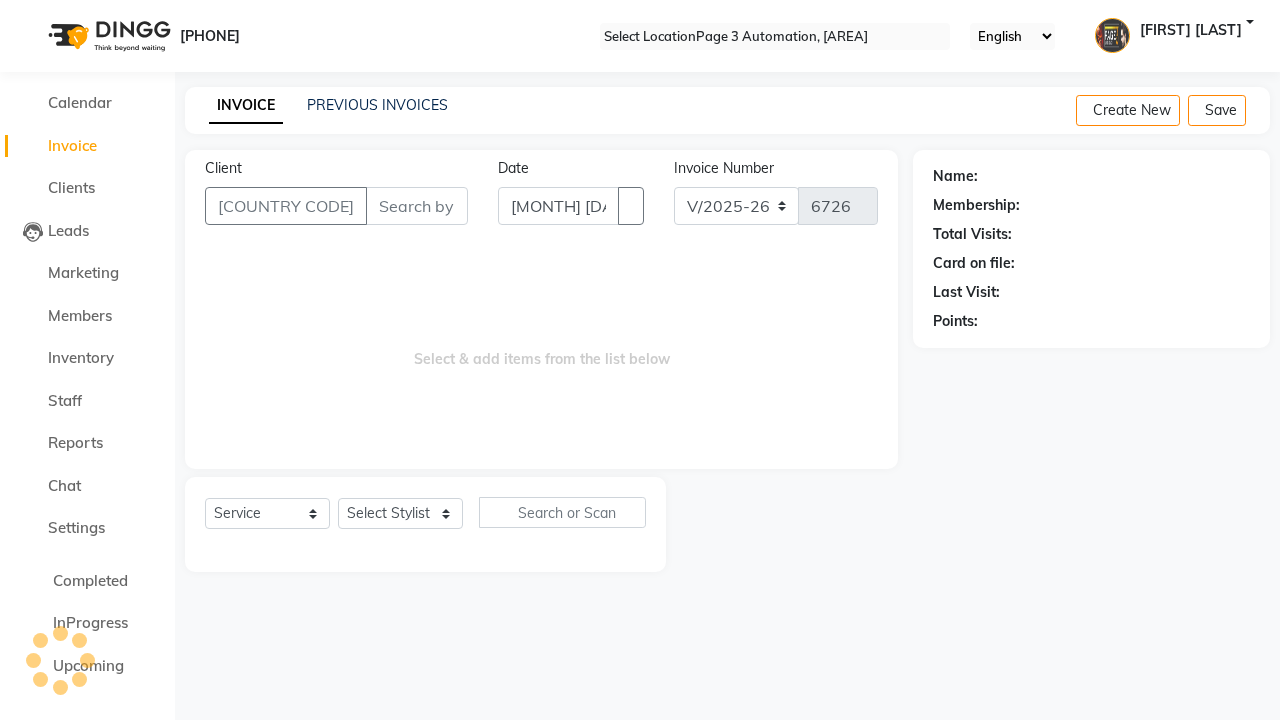 click at bounding box center (31, 8) 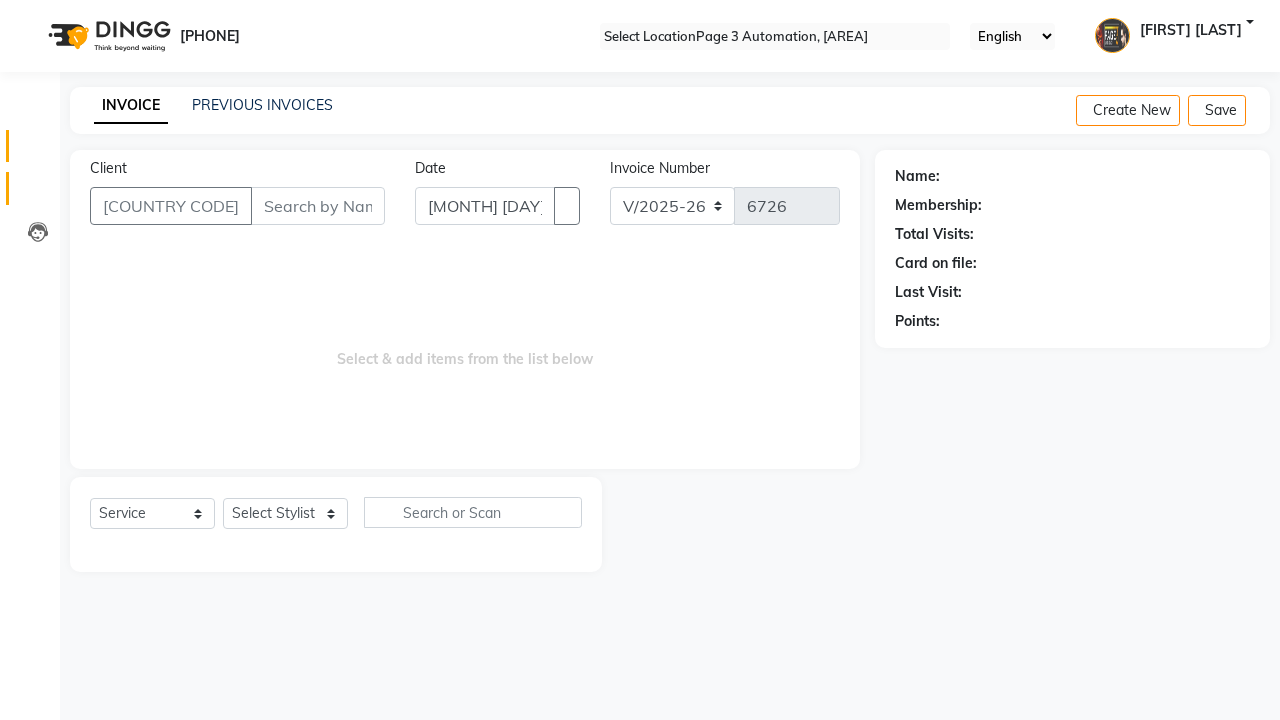 click at bounding box center [38, 193] 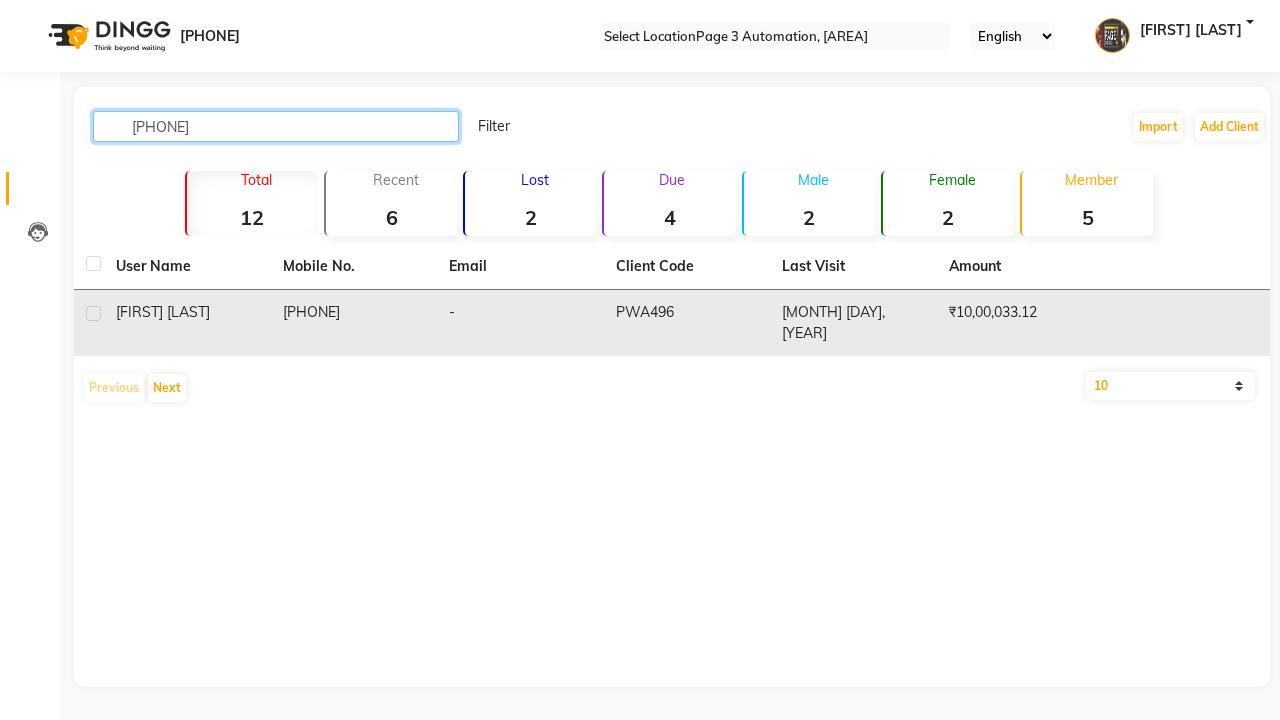 type on "[PHONE]" 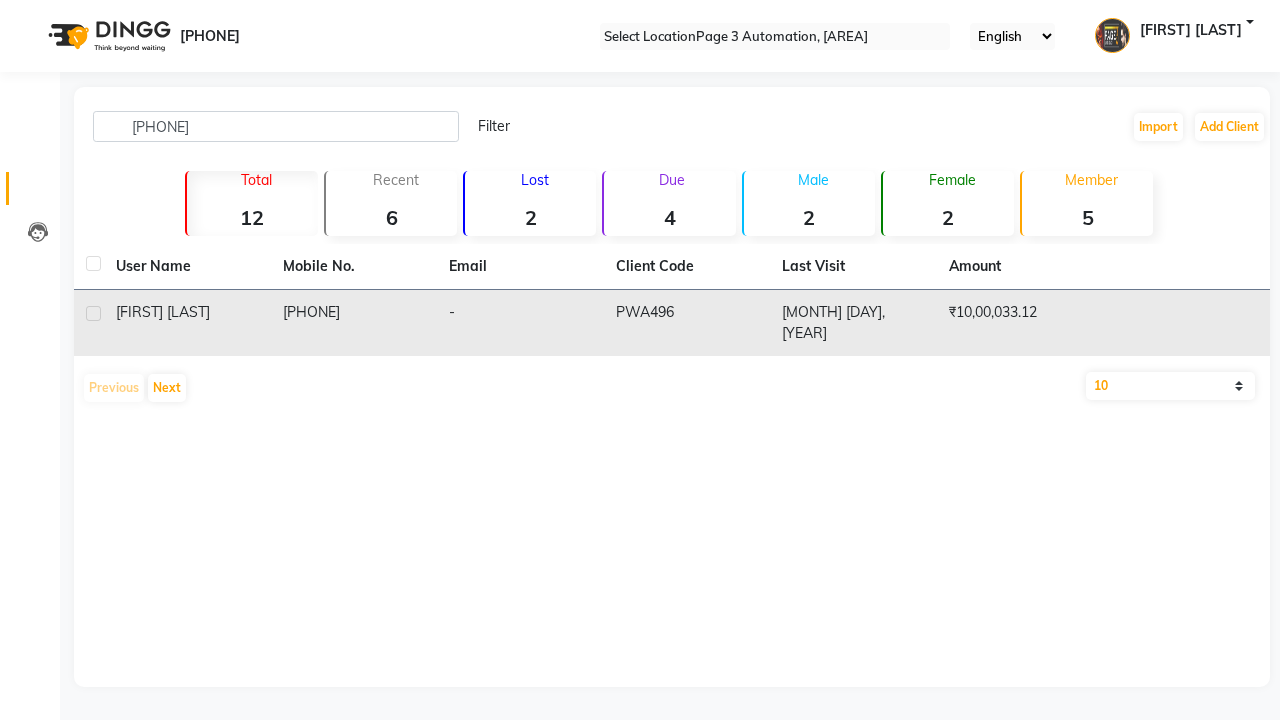 click on "[PHONE]" at bounding box center [354, 323] 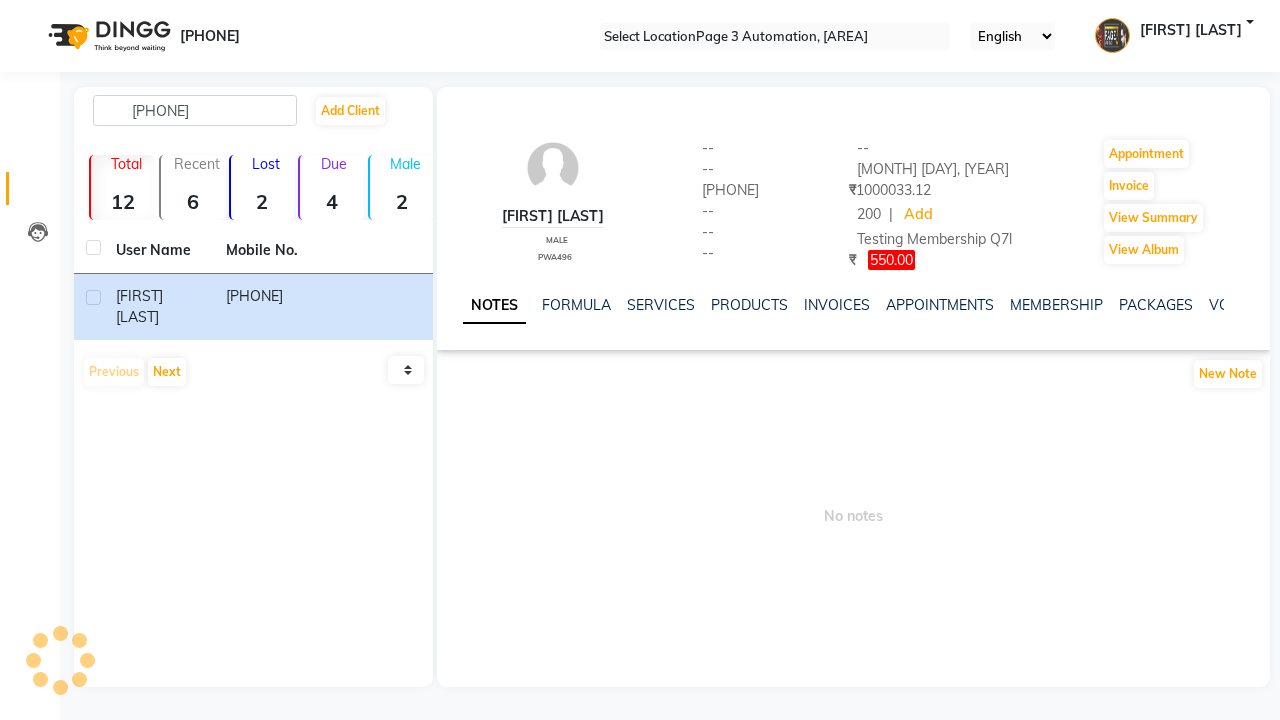 click on "WALLET" at bounding box center (1688, 305) 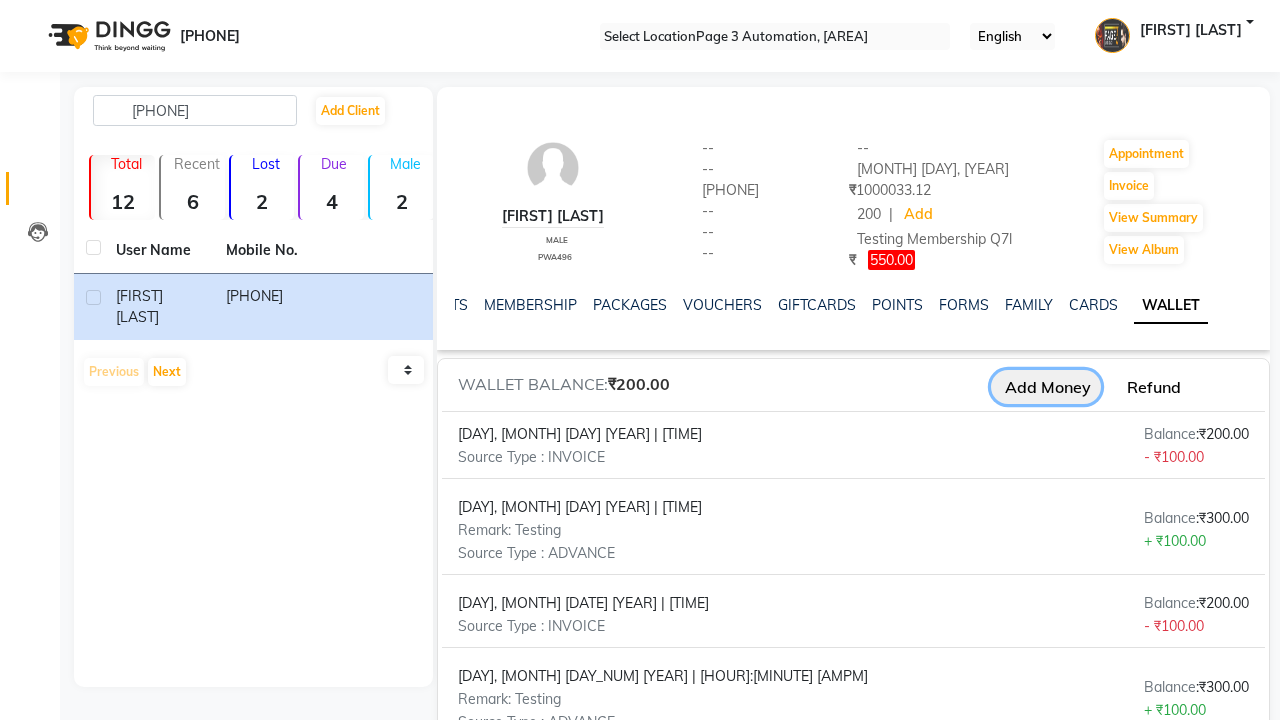 click on "Add Money" at bounding box center [1046, 387] 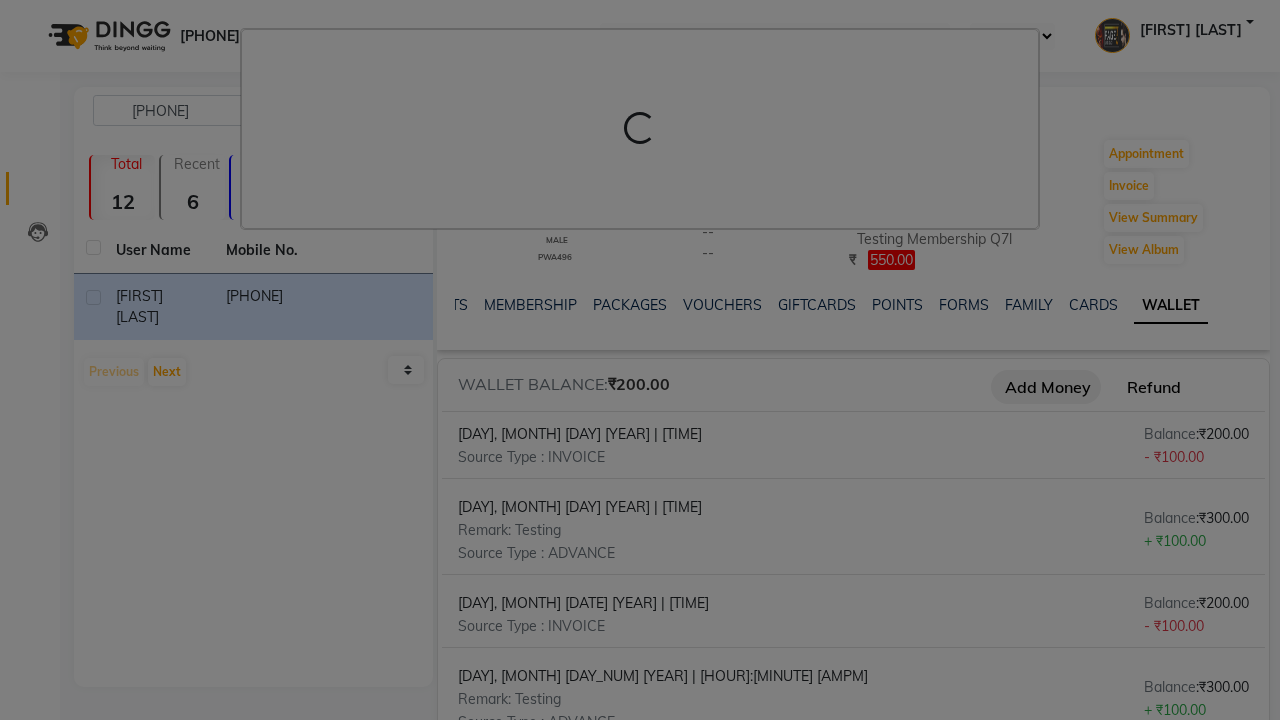 scroll, scrollTop: 0, scrollLeft: 322, axis: horizontal 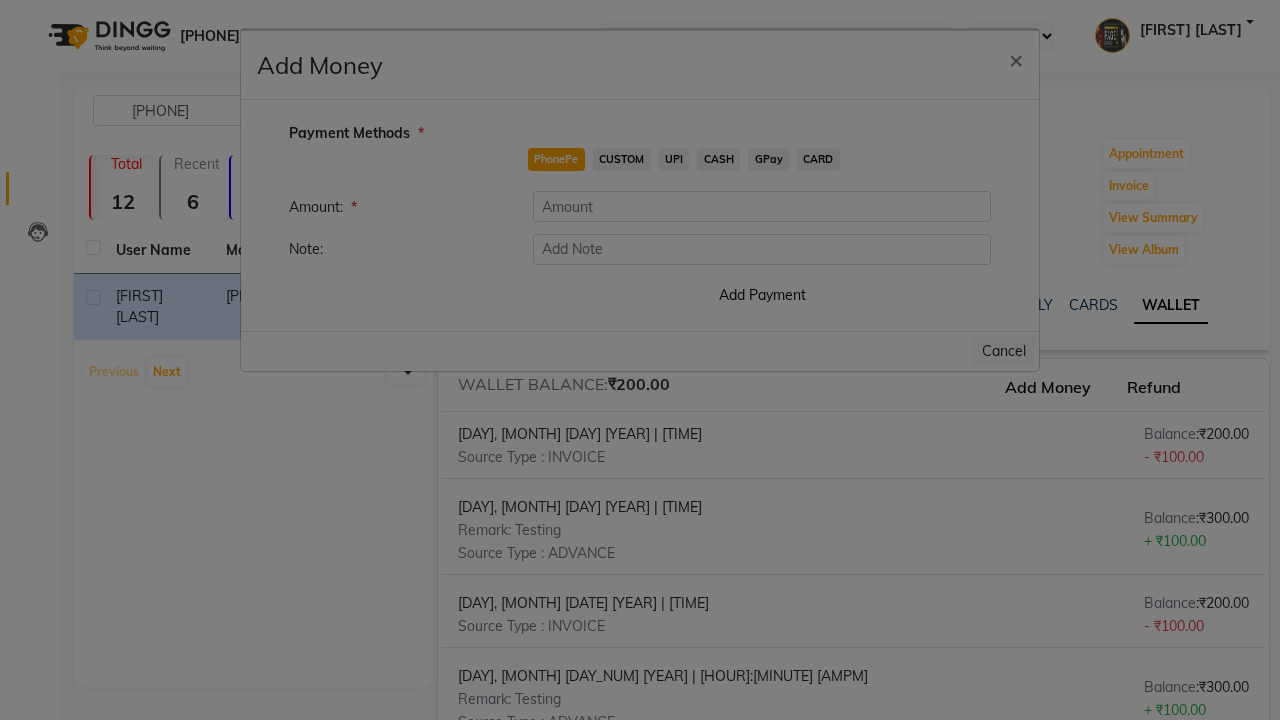 click on "PhonePe" at bounding box center [556, 159] 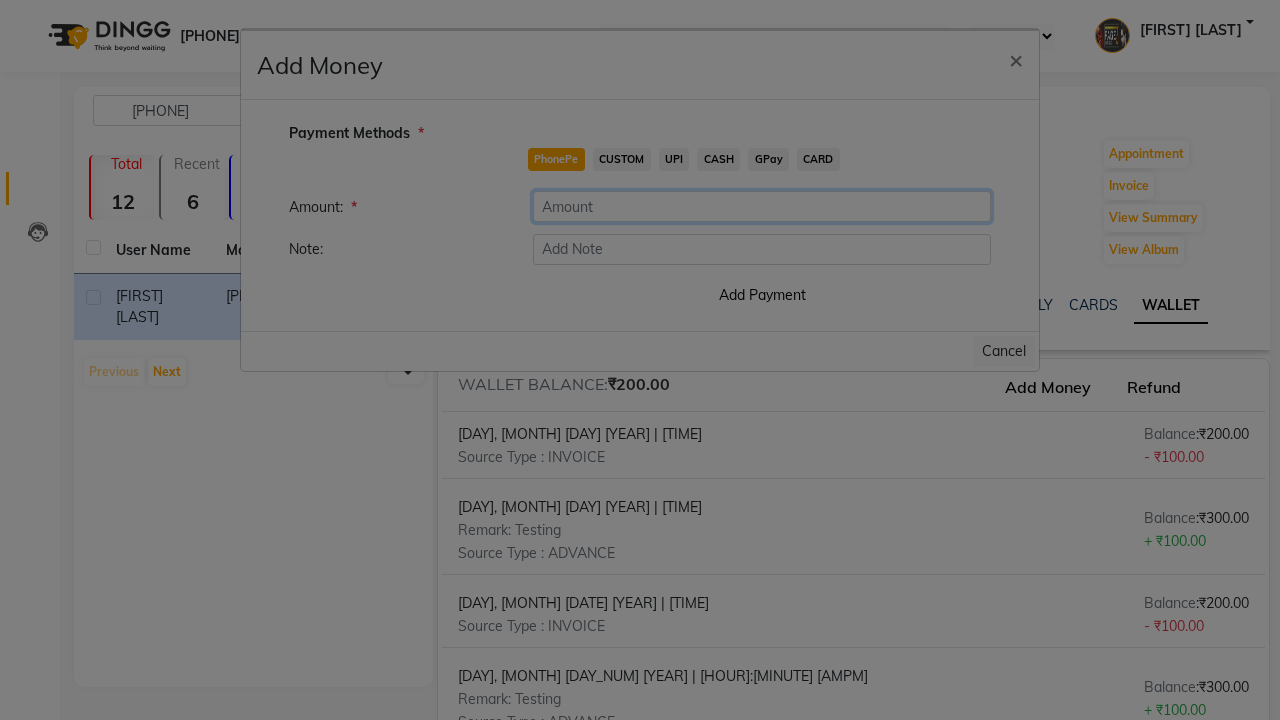 click at bounding box center [762, 206] 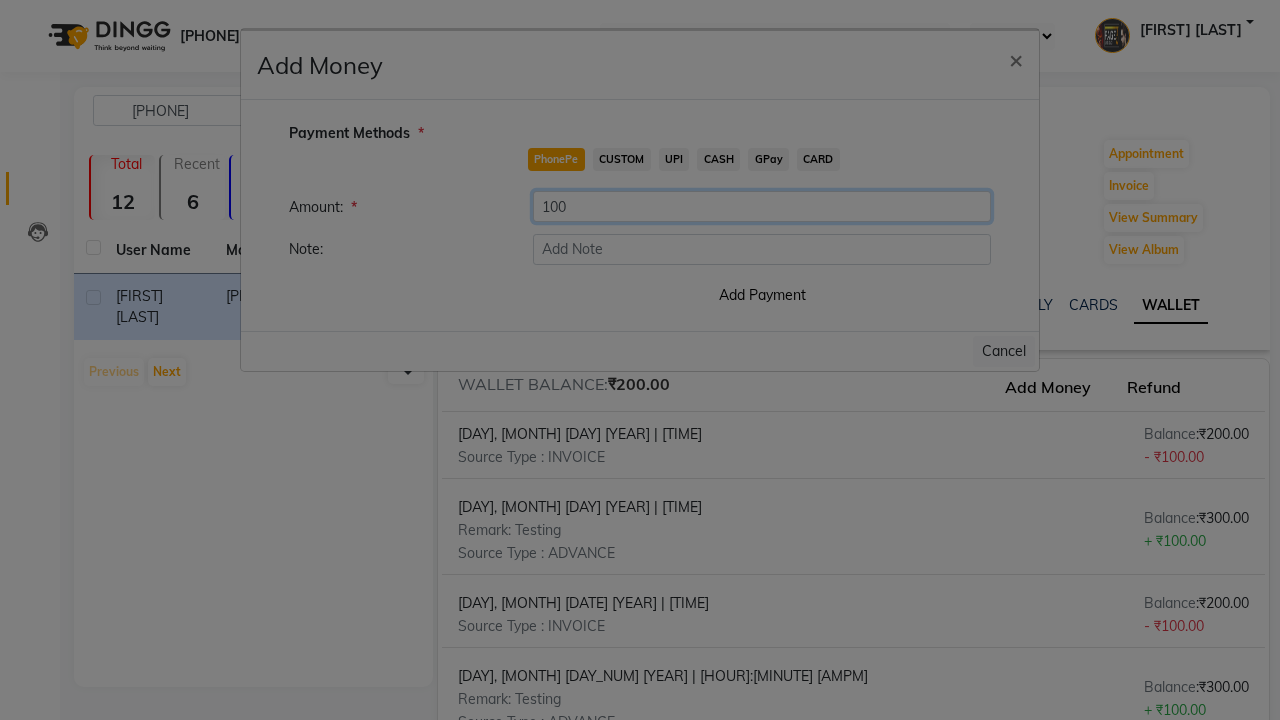 type on "100" 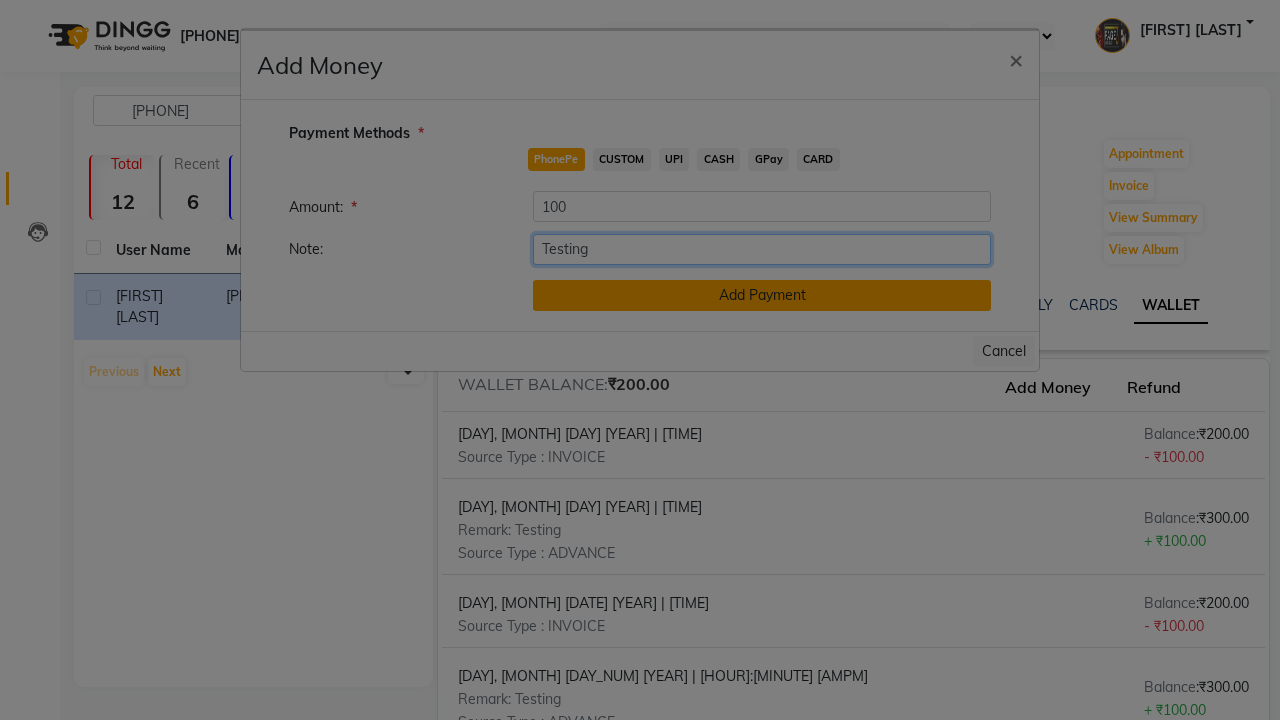 type on "Testing" 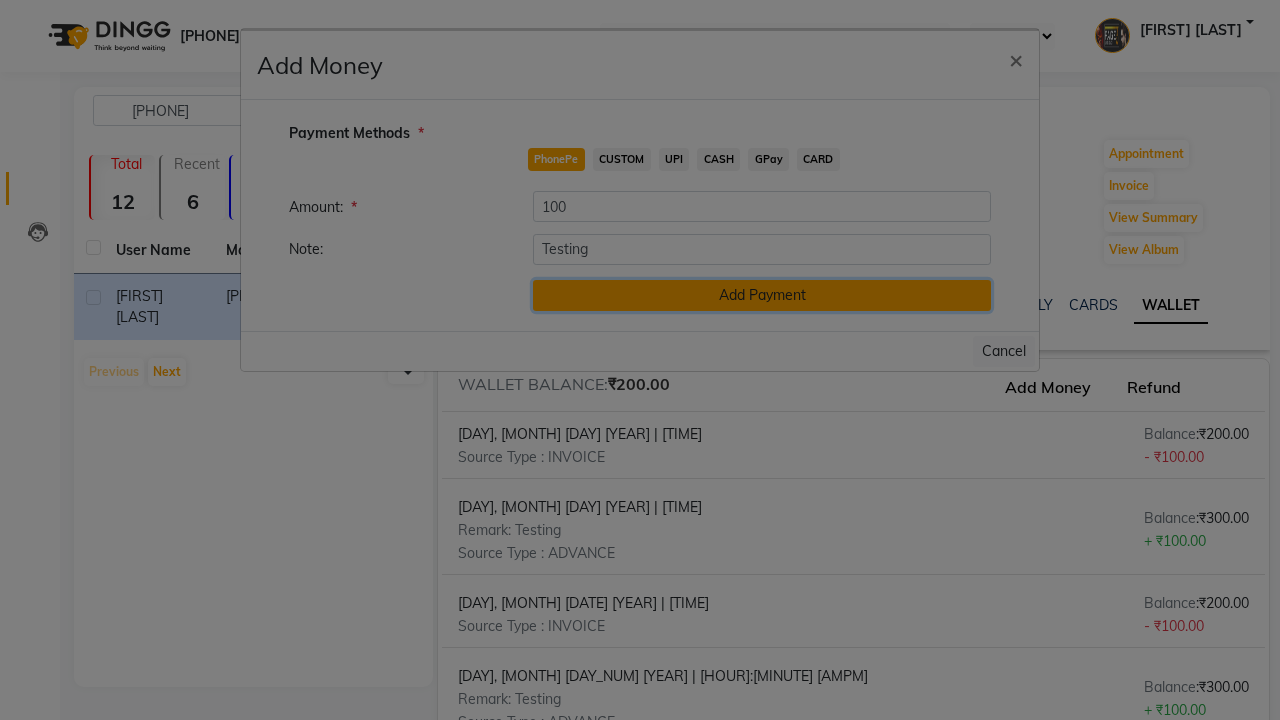 click on "Add Payment" at bounding box center (762, 295) 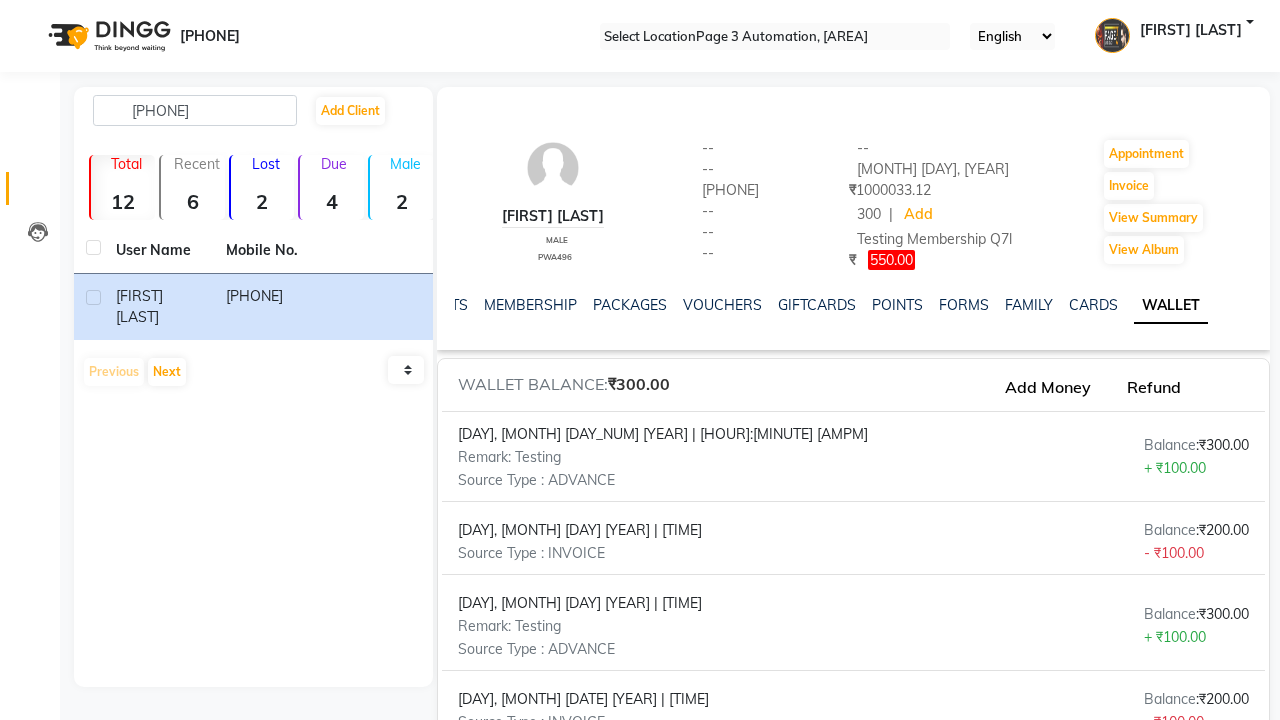 click on "Payment Added Successfully" at bounding box center (640, 959) 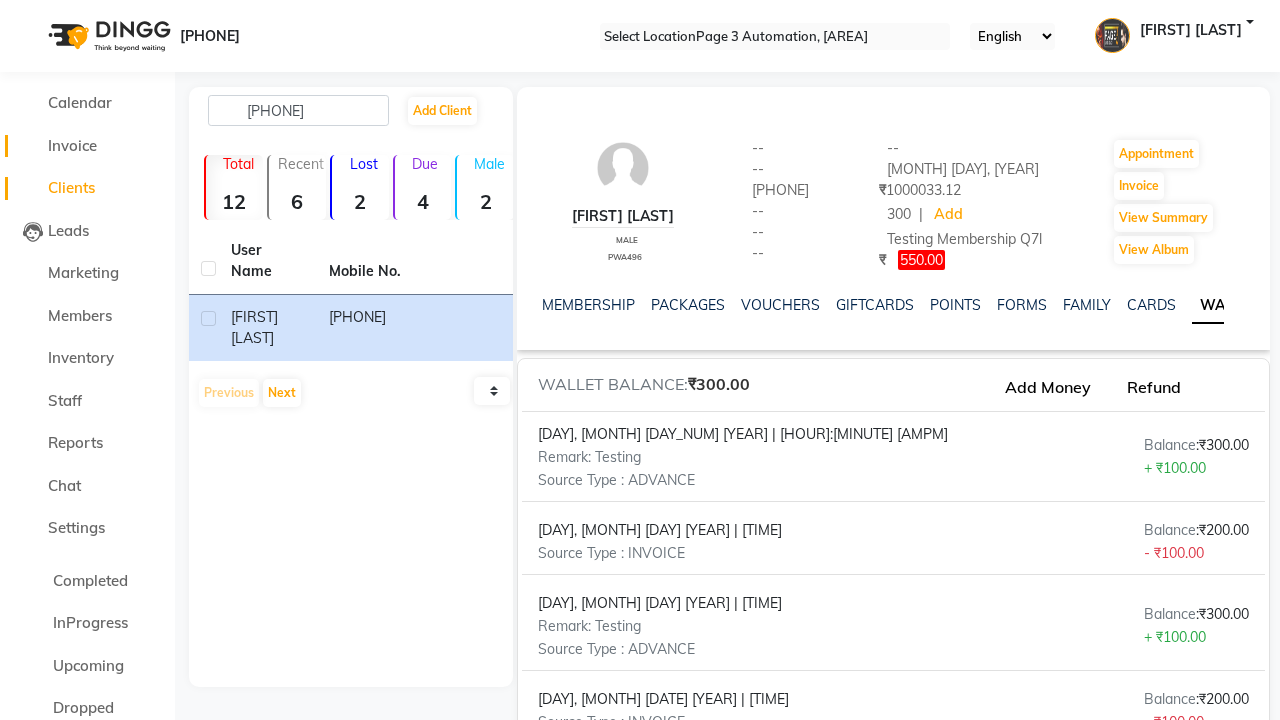 click on "Invoice" at bounding box center [72, 145] 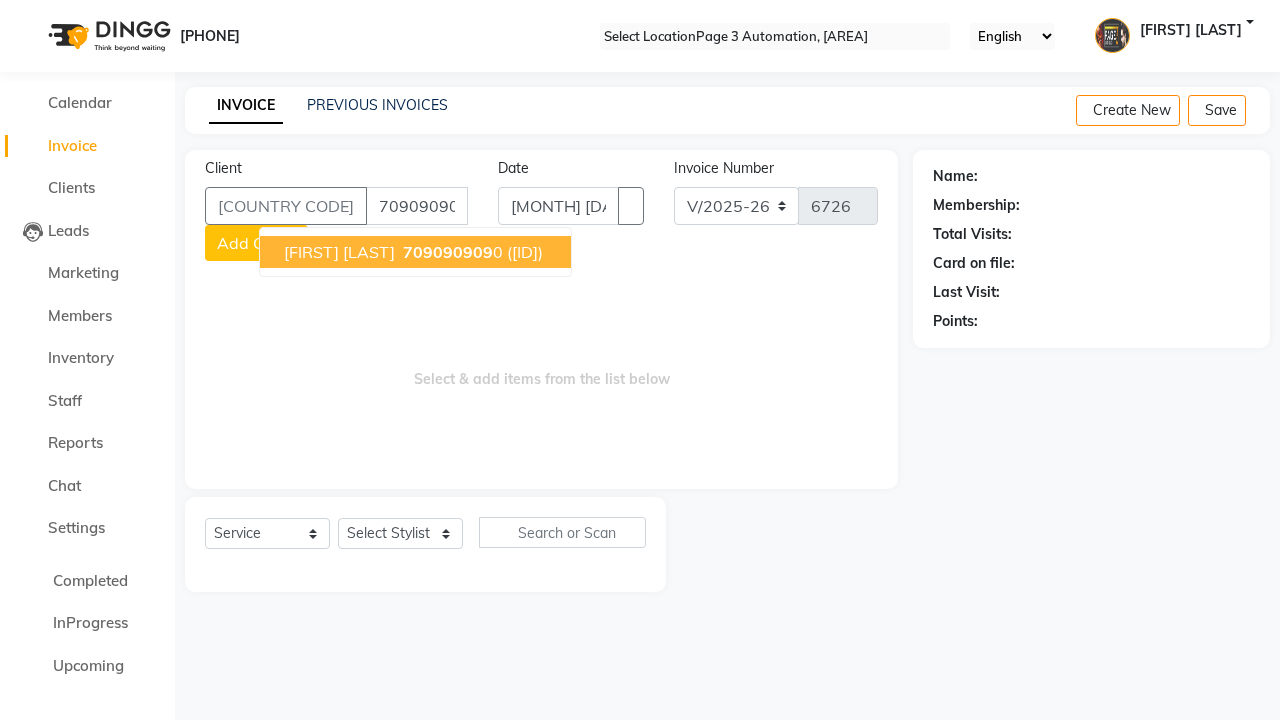 click on "709090909" at bounding box center (448, 252) 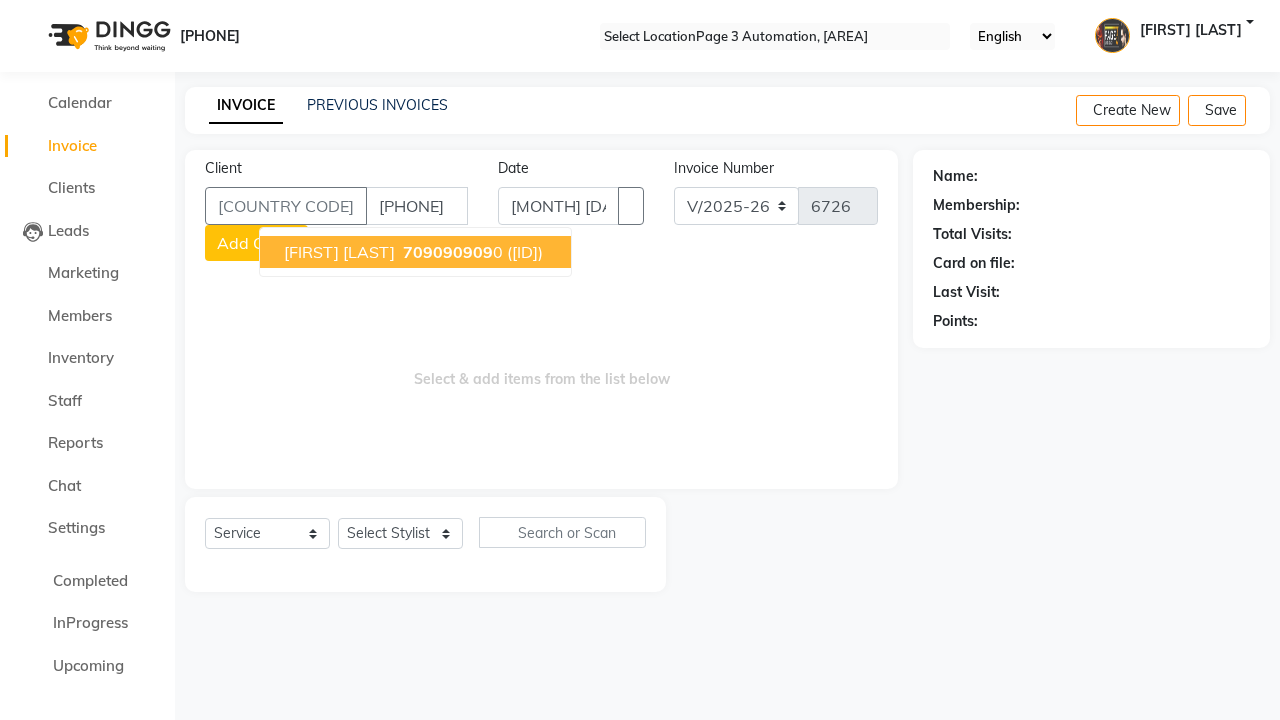 type on "[PHONE]" 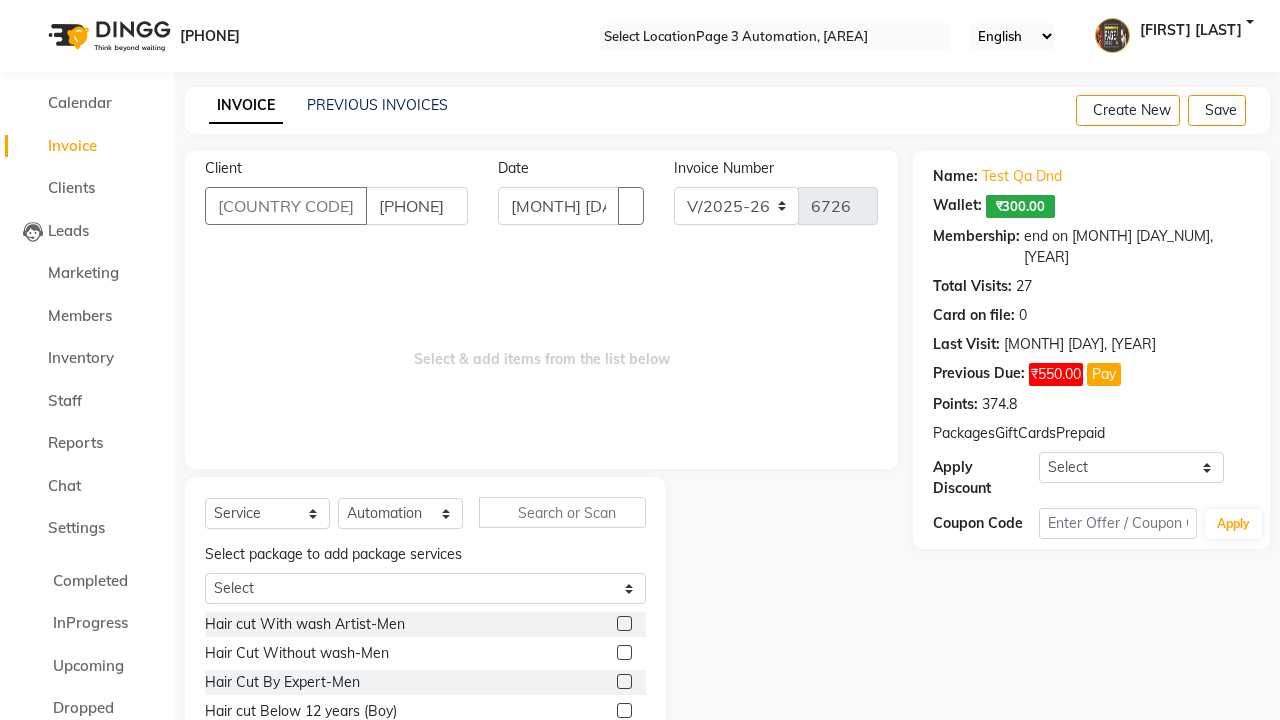 click at bounding box center [624, 652] 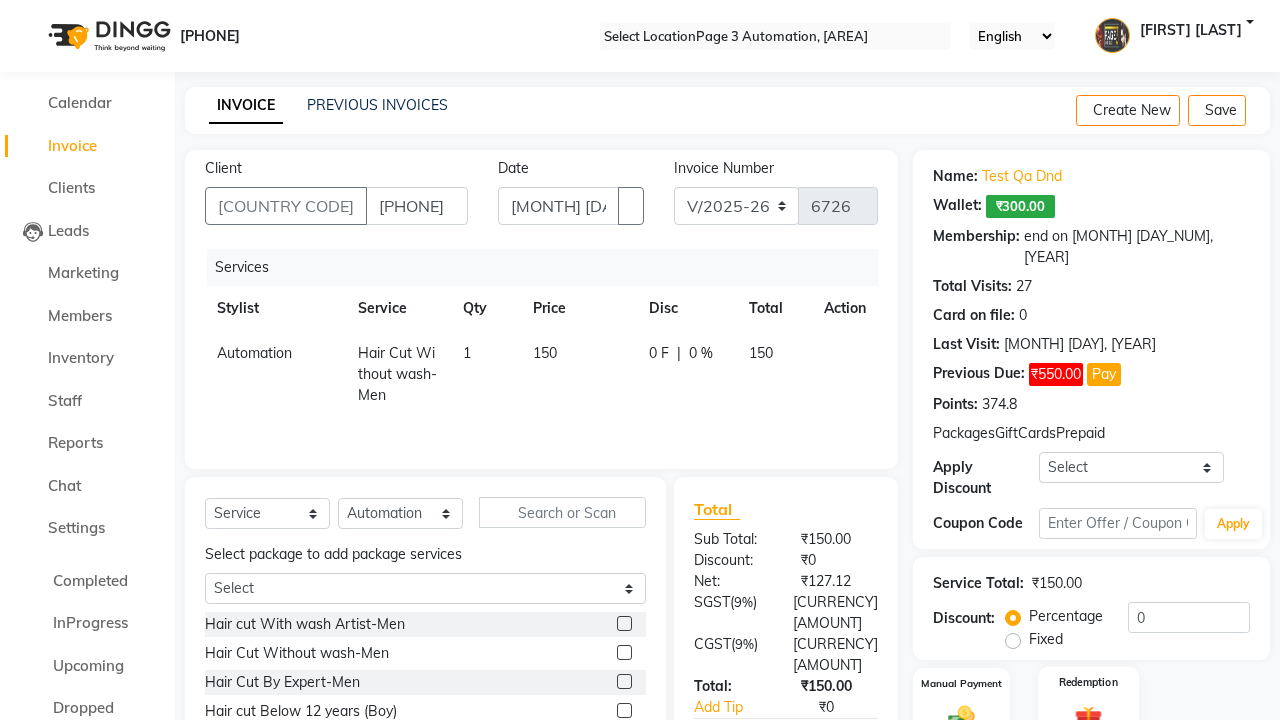 click at bounding box center (961, 718) 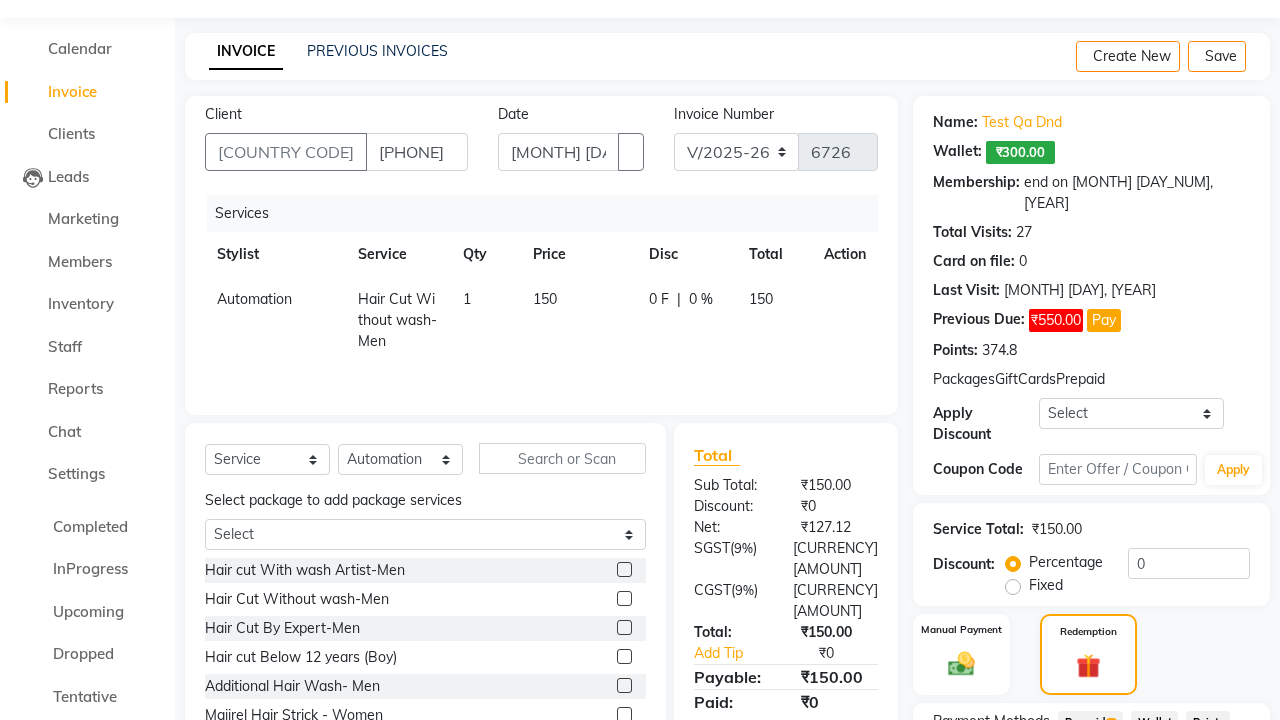 click on "Wallet" at bounding box center [1090, 722] 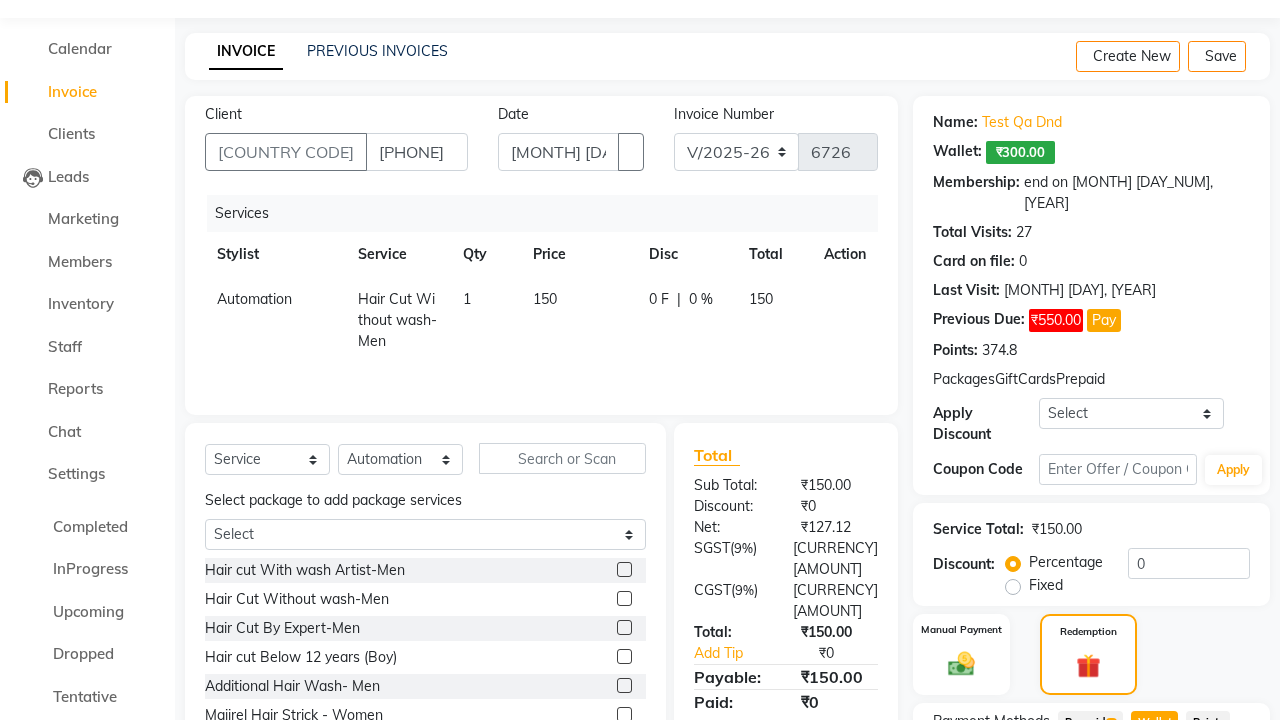 scroll, scrollTop: 200, scrollLeft: 0, axis: vertical 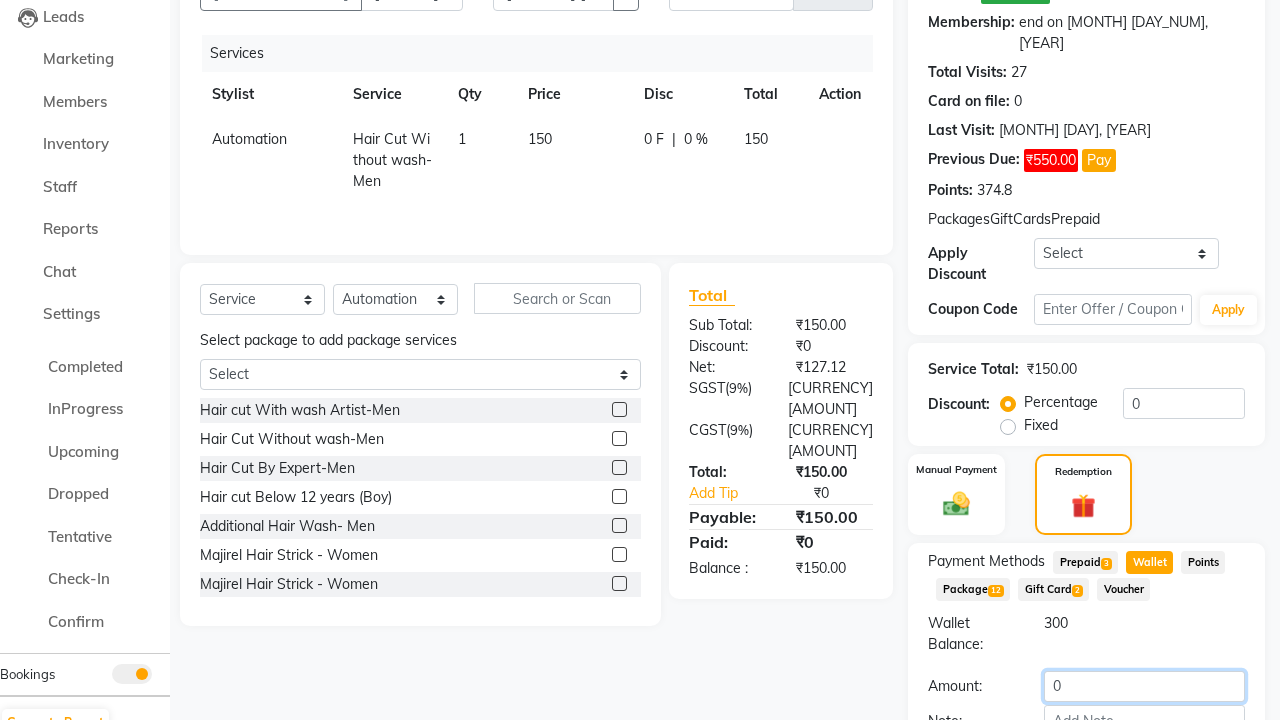 click on "0" at bounding box center (1144, 686) 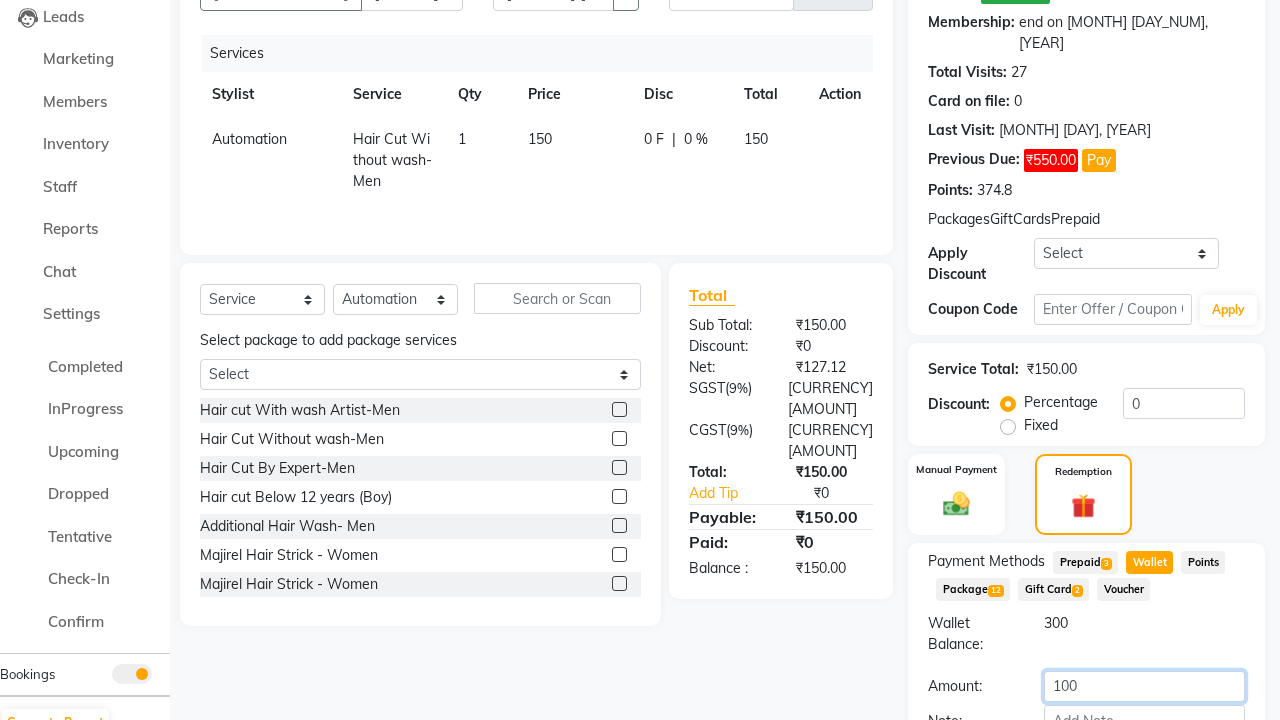 scroll, scrollTop: 324, scrollLeft: 0, axis: vertical 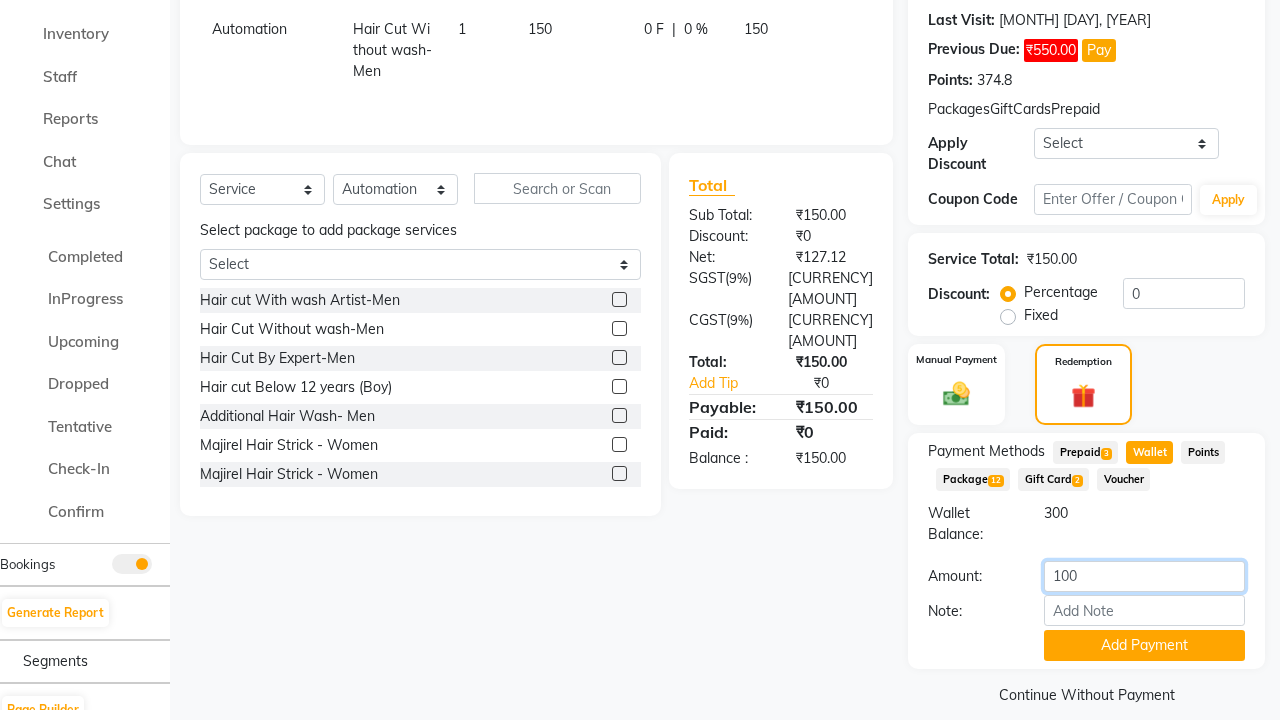 type on "100" 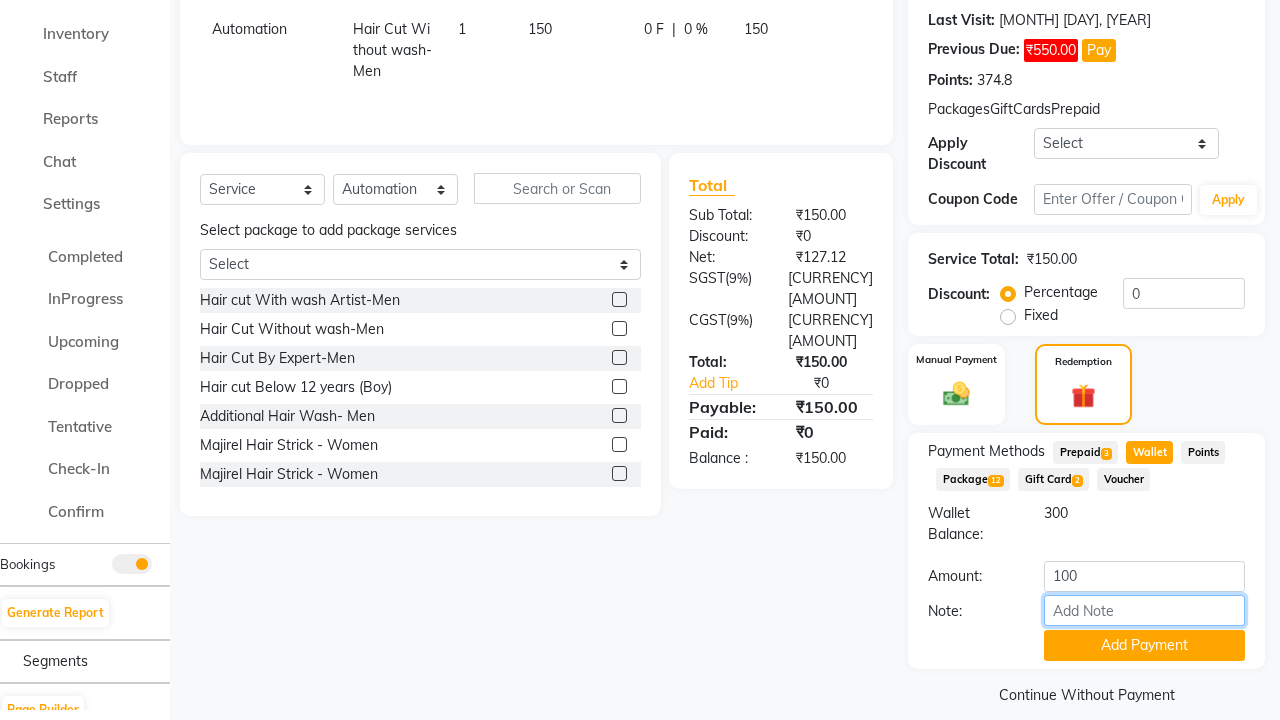 click on "Note:" at bounding box center (1144, 610) 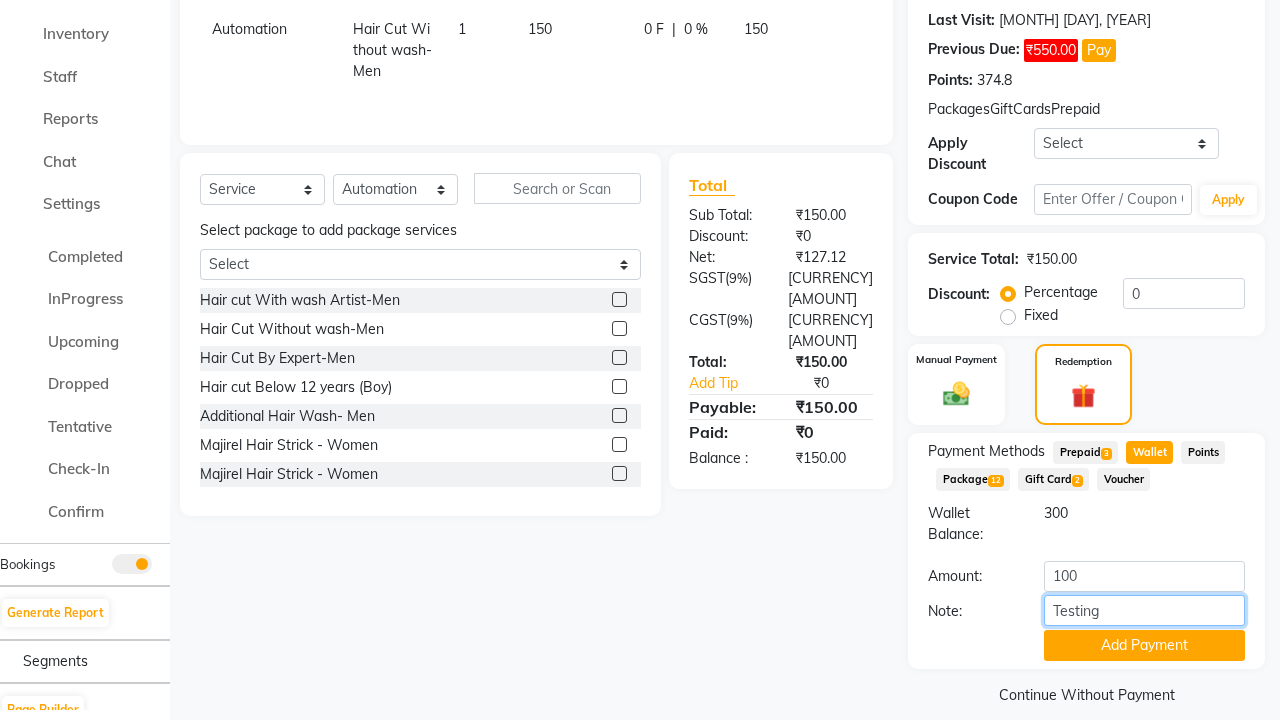 scroll, scrollTop: 0, scrollLeft: 0, axis: both 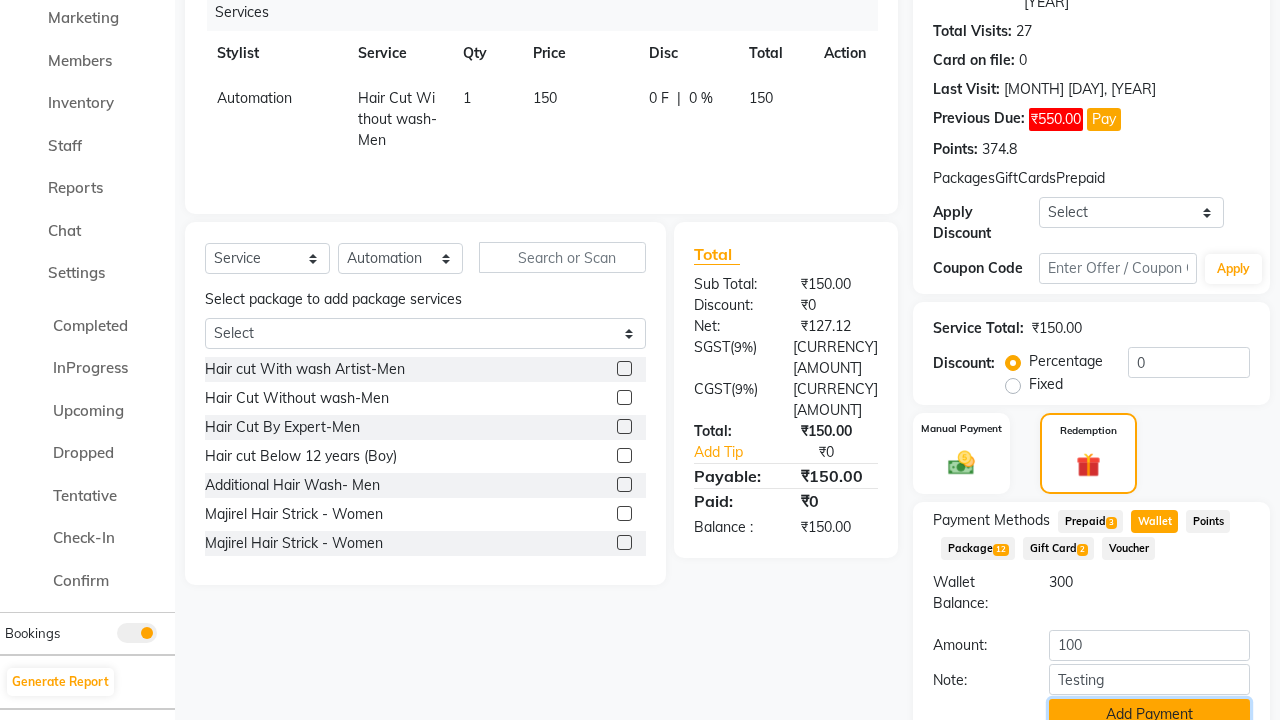click on "Add Payment" at bounding box center (1149, 714) 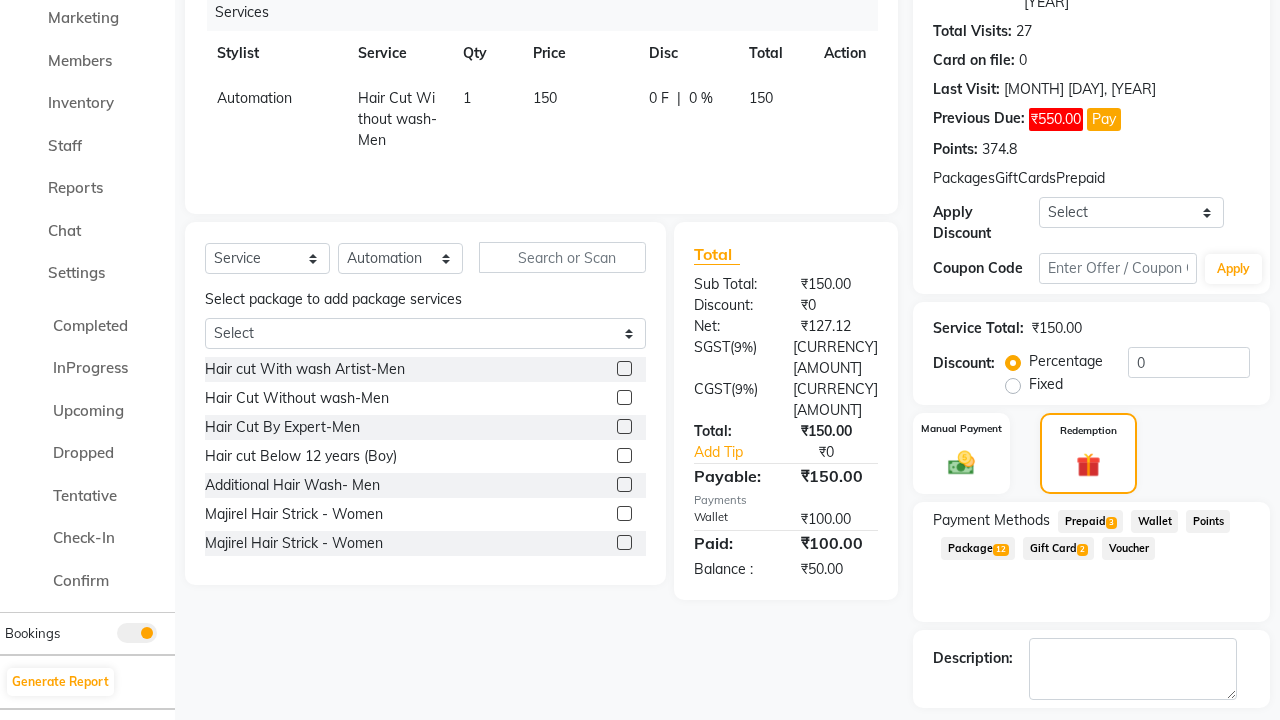 scroll, scrollTop: 324, scrollLeft: 0, axis: vertical 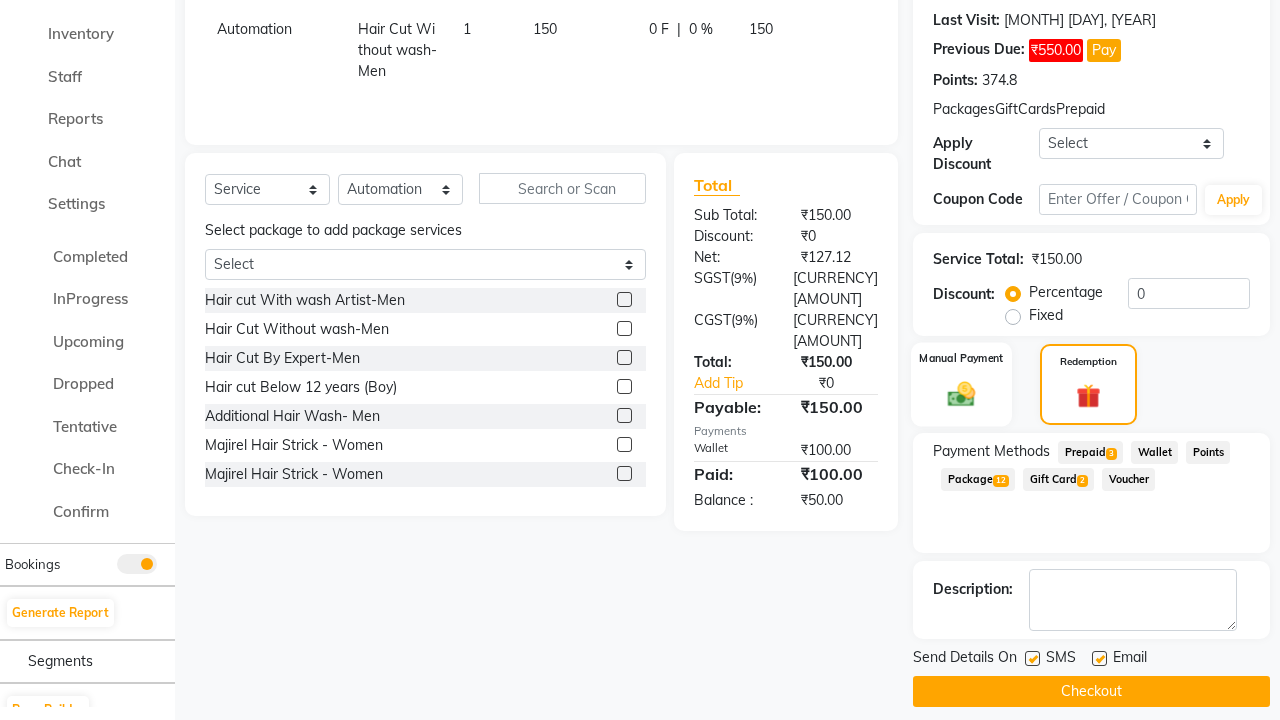 click at bounding box center [962, 393] 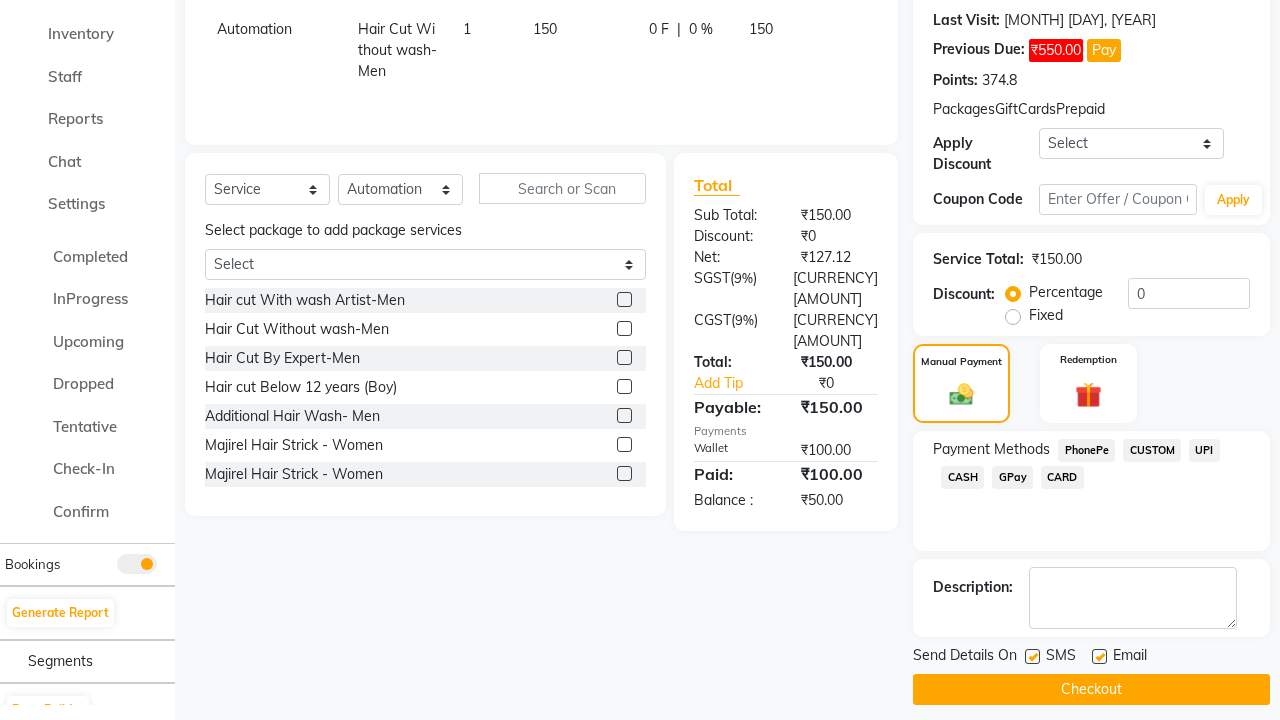 click on "PhonePe" at bounding box center (1086, 450) 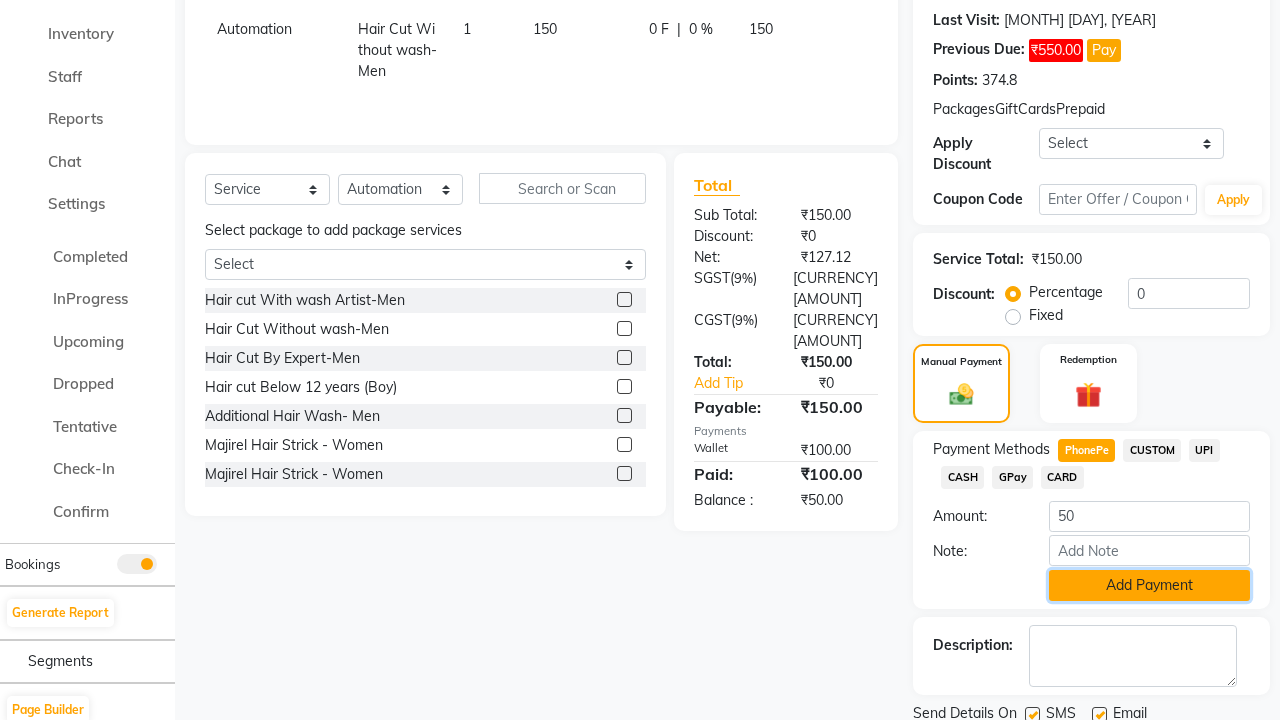 click on "Add Payment" at bounding box center [1149, 585] 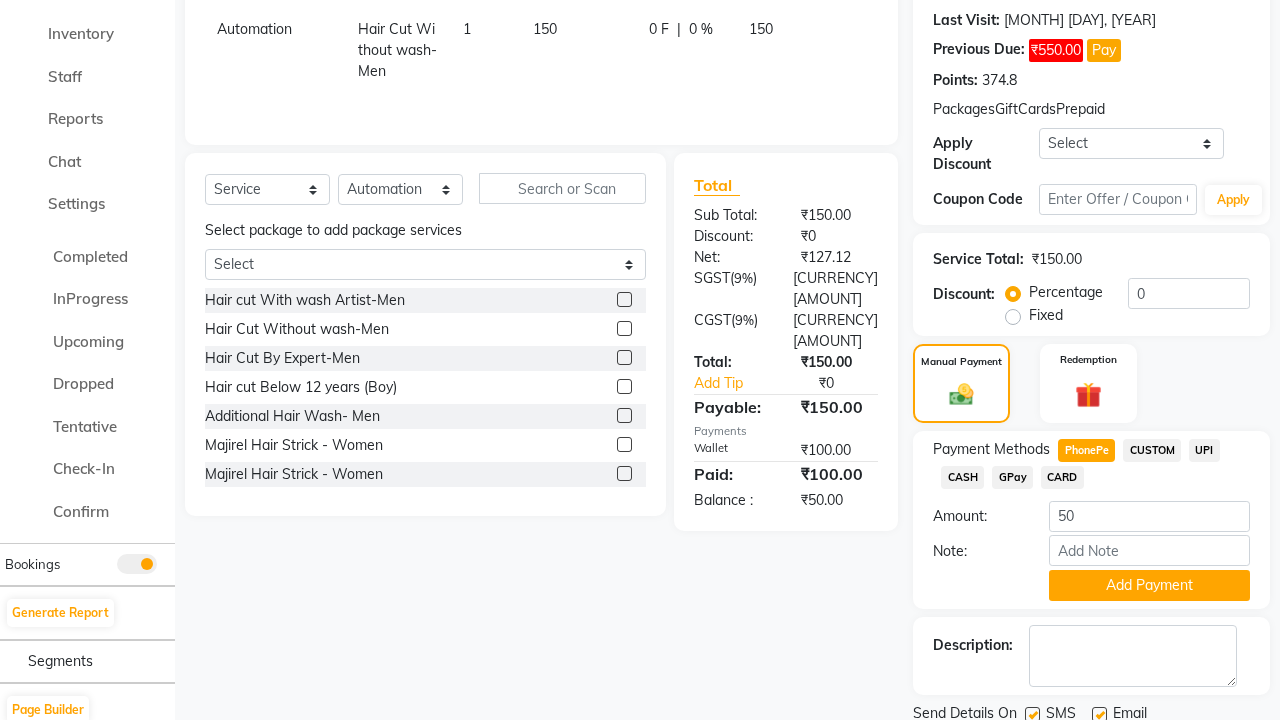 click at bounding box center [1032, 714] 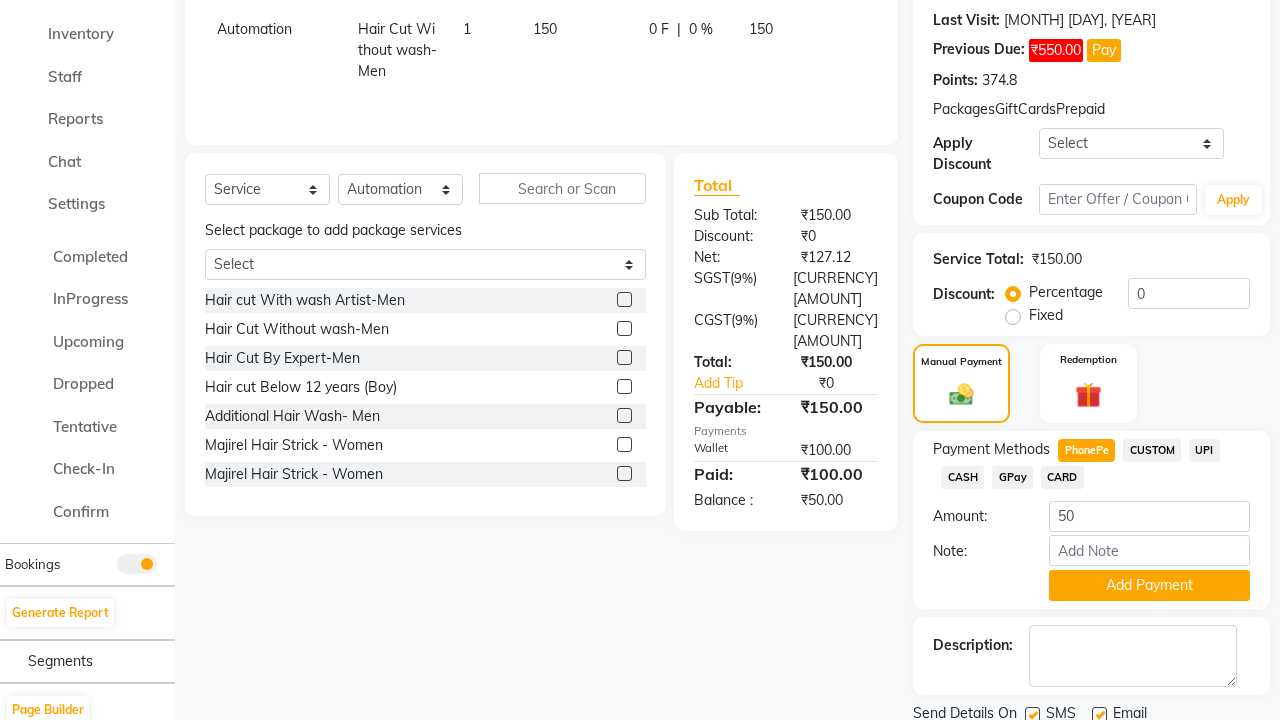 click at bounding box center (1031, 715) 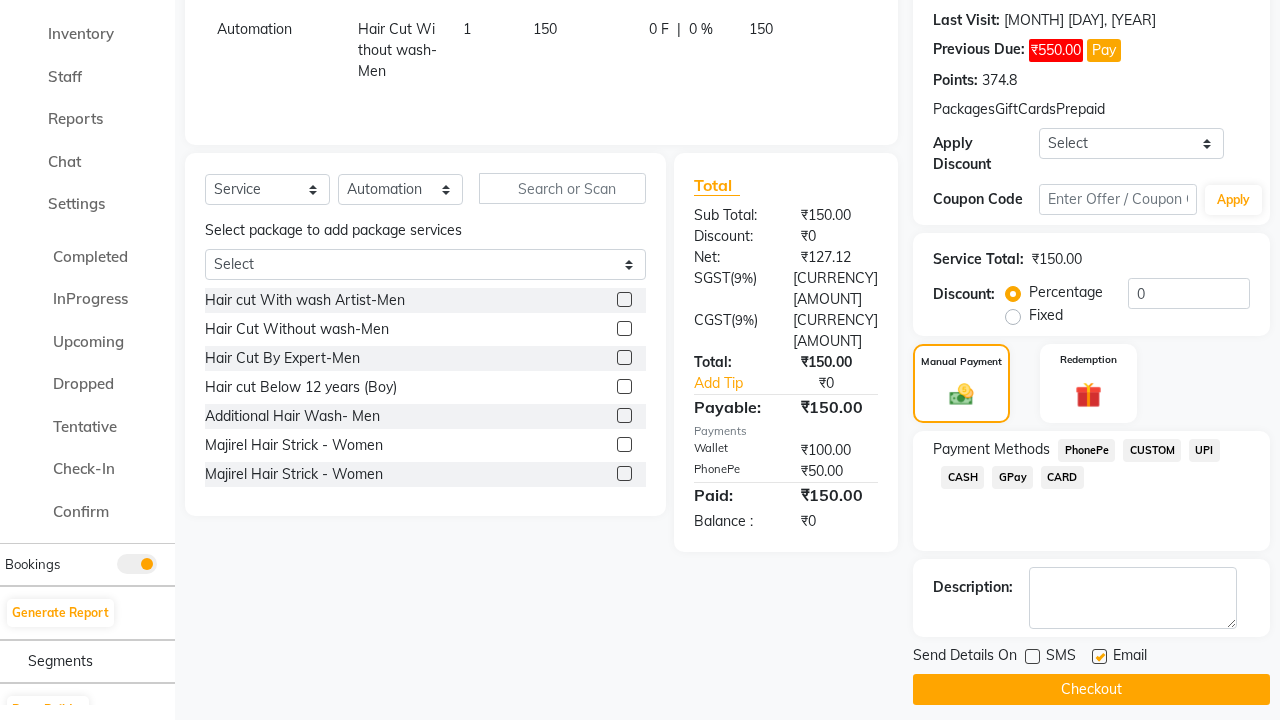 click at bounding box center [1099, 656] 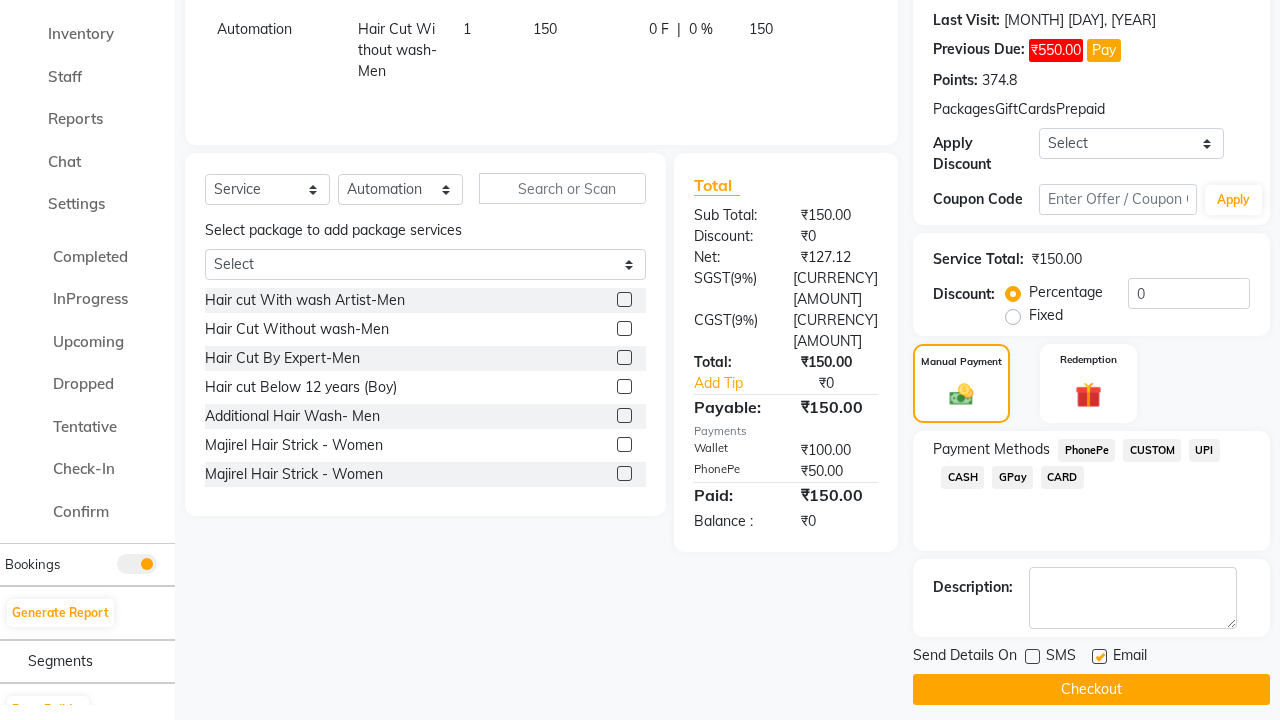 click at bounding box center (1098, 657) 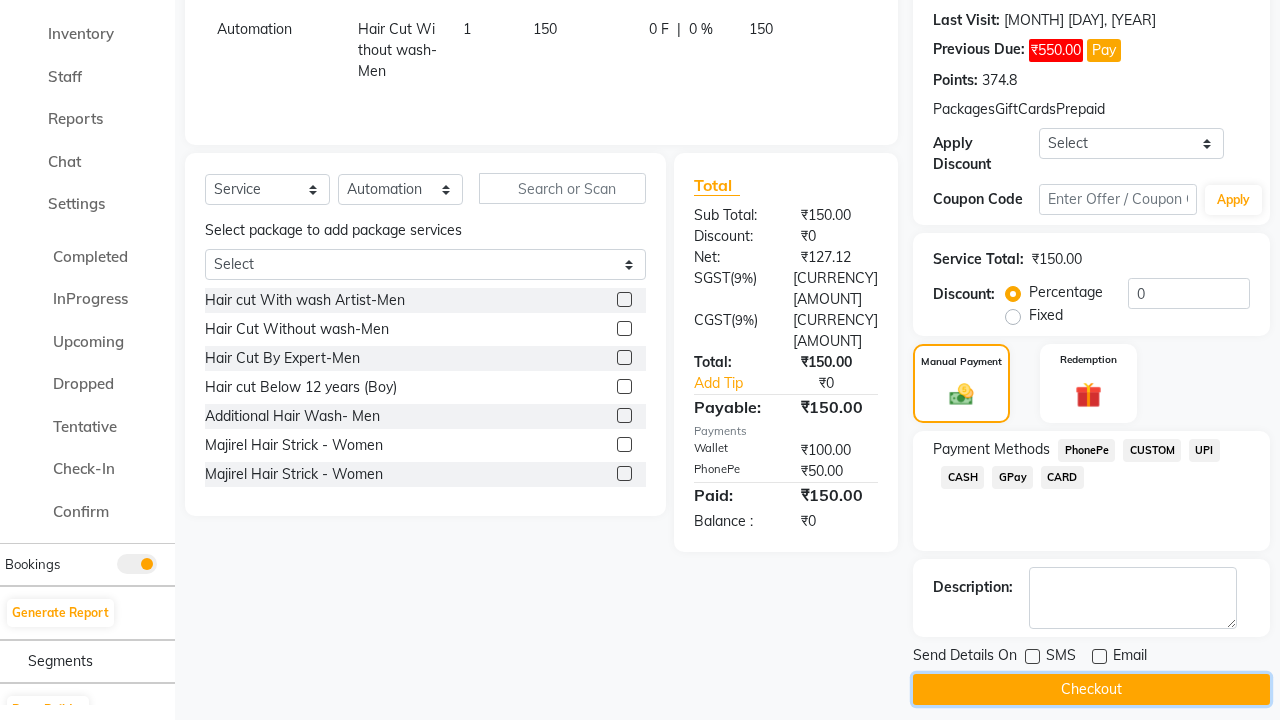 click on "Checkout" at bounding box center (1091, 689) 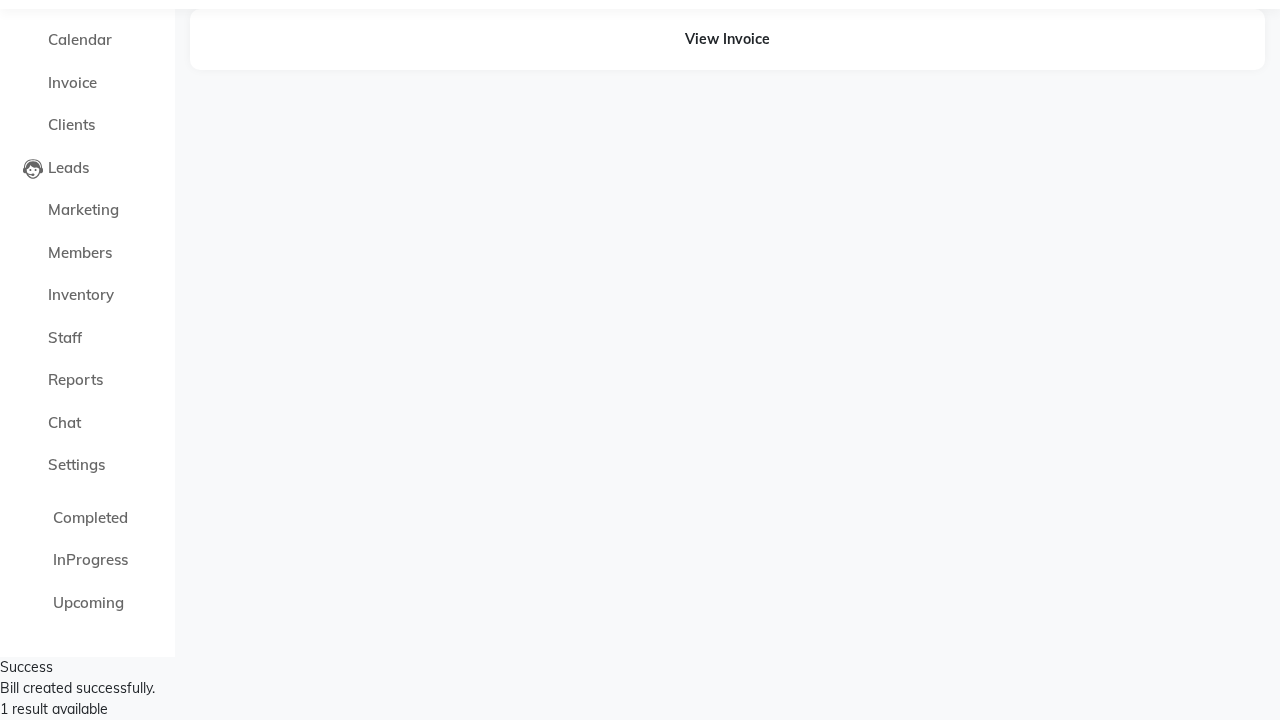 scroll, scrollTop: 0, scrollLeft: 0, axis: both 